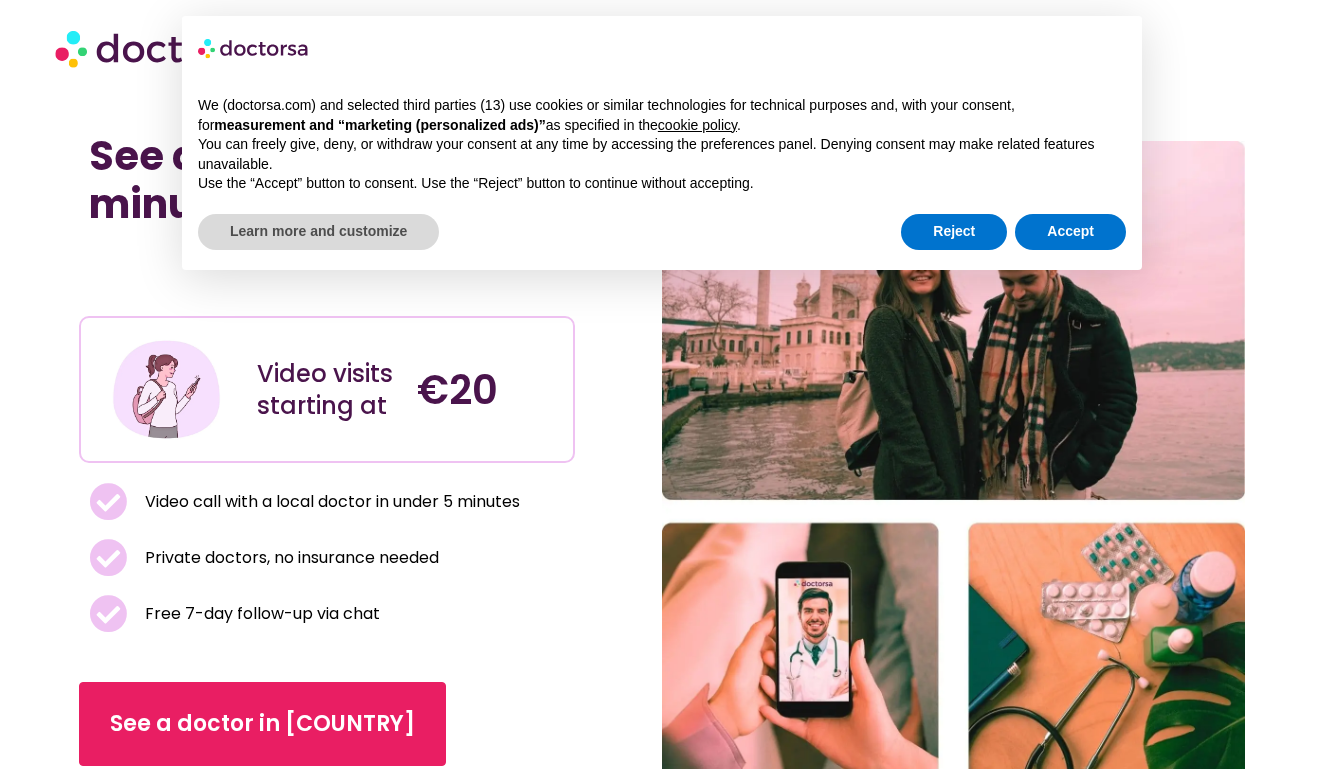 scroll, scrollTop: 0, scrollLeft: 0, axis: both 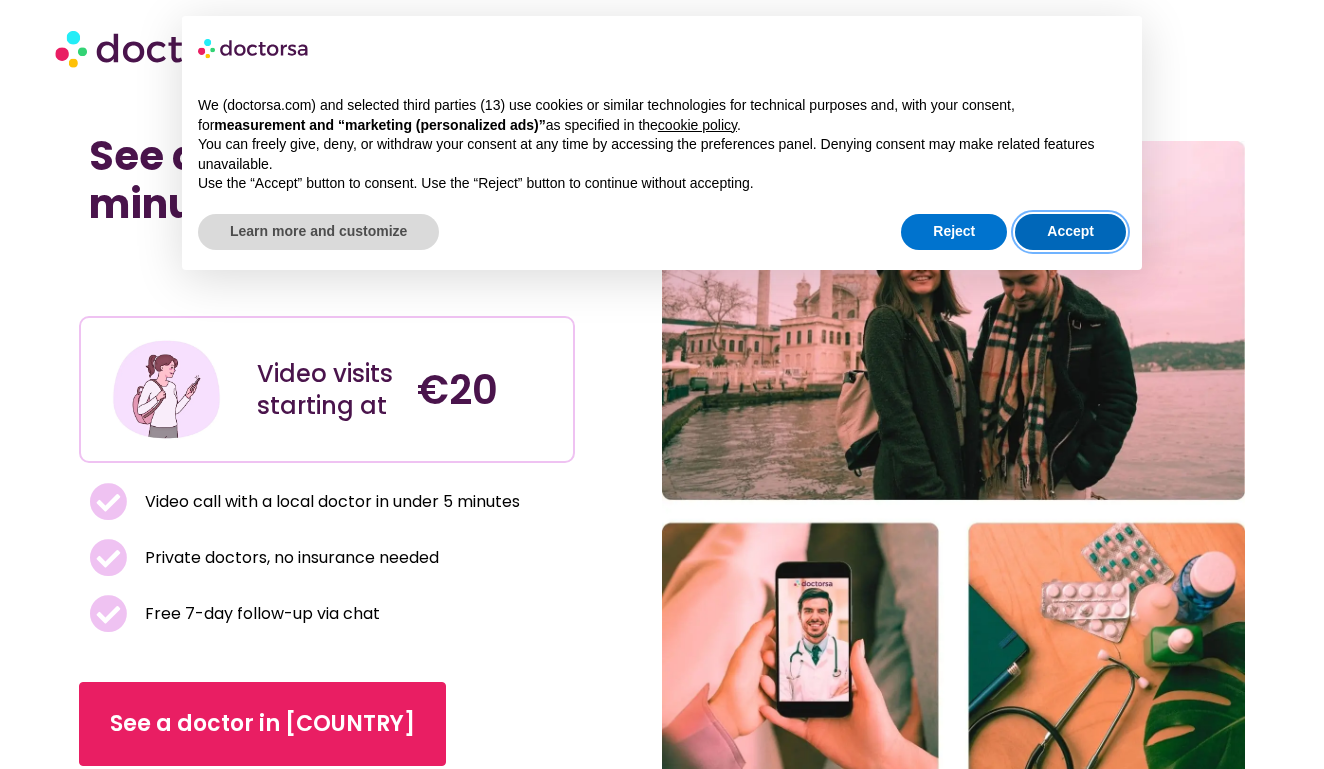 click on "Accept" at bounding box center [1070, 232] 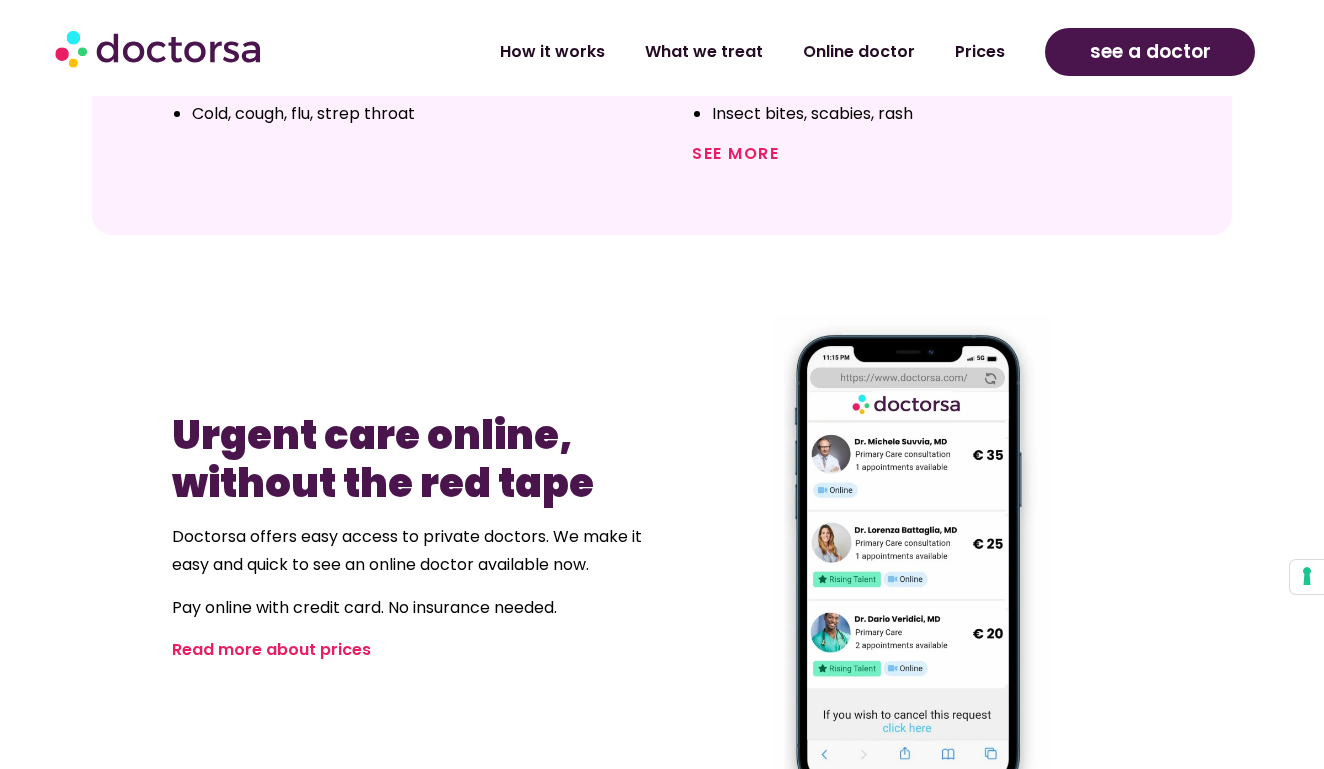 scroll, scrollTop: 981, scrollLeft: 0, axis: vertical 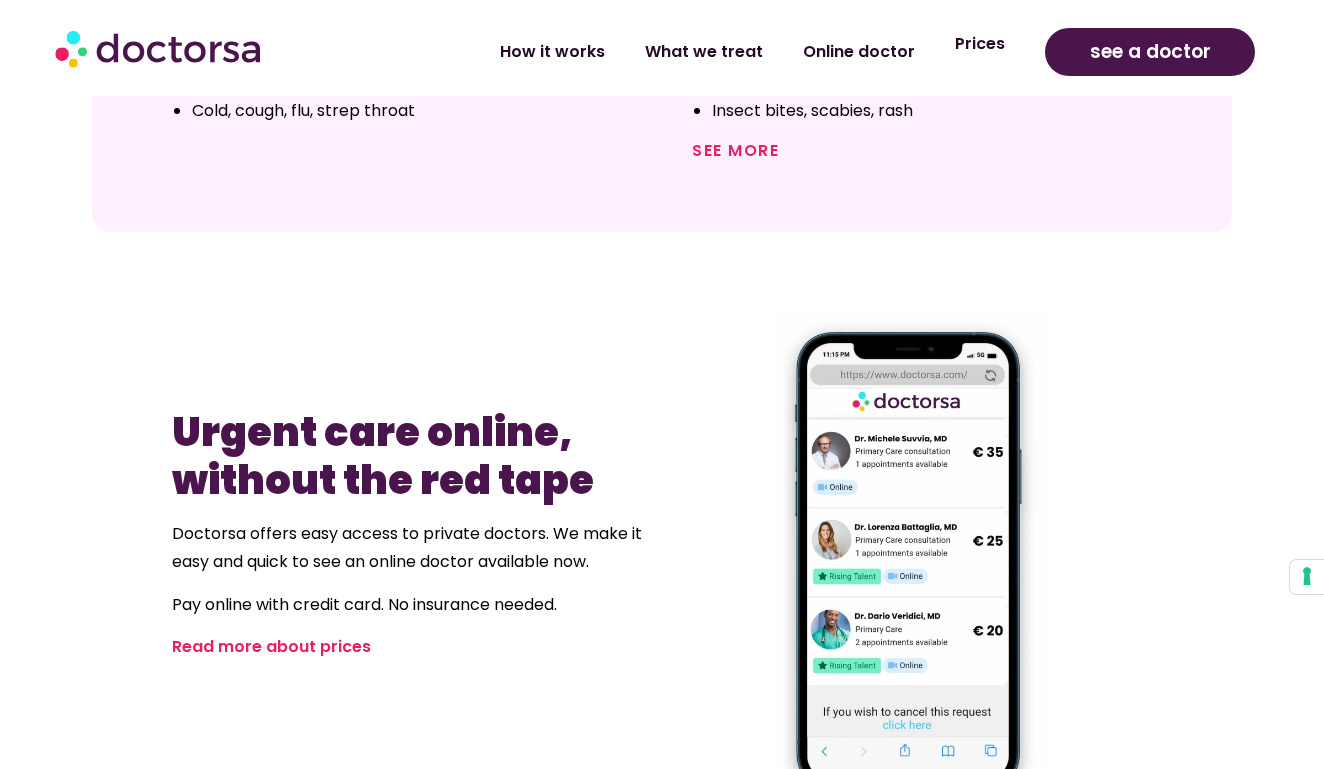 click on "Prices" 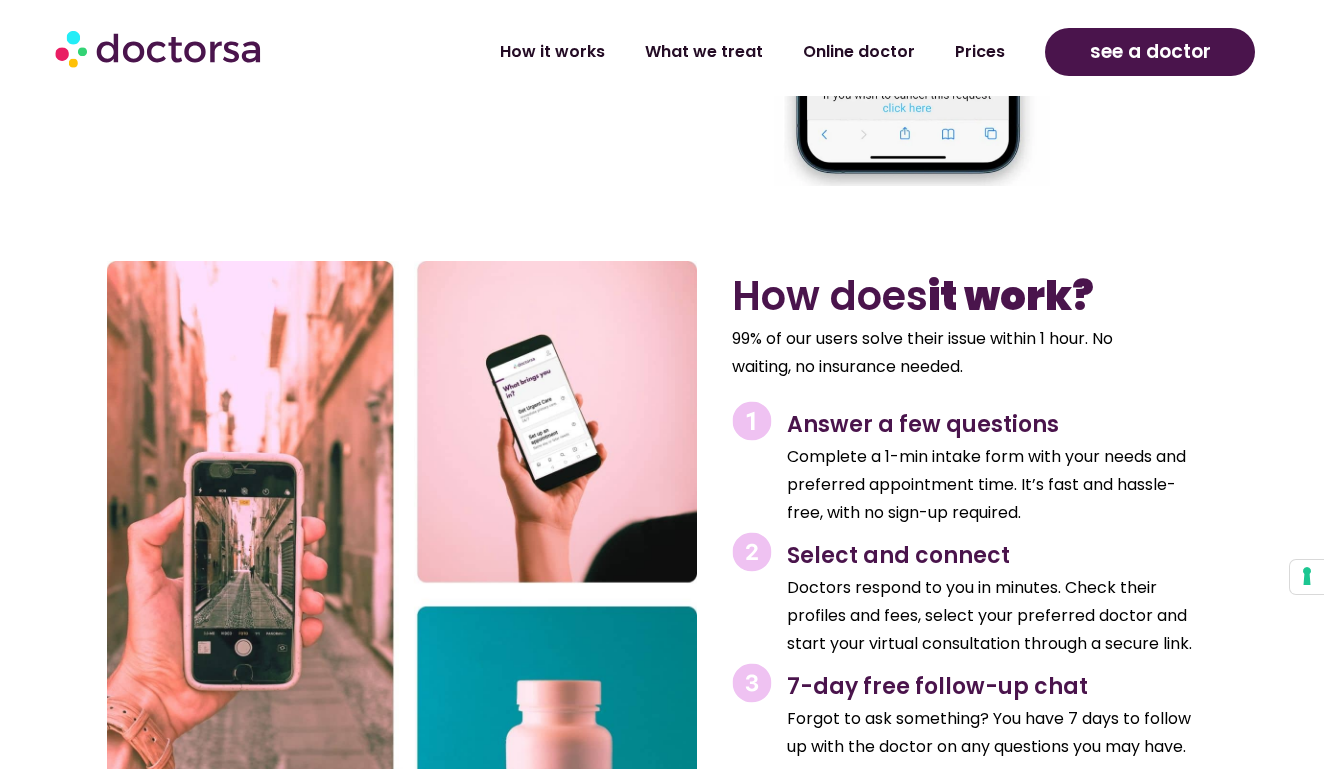 scroll, scrollTop: 1608, scrollLeft: 0, axis: vertical 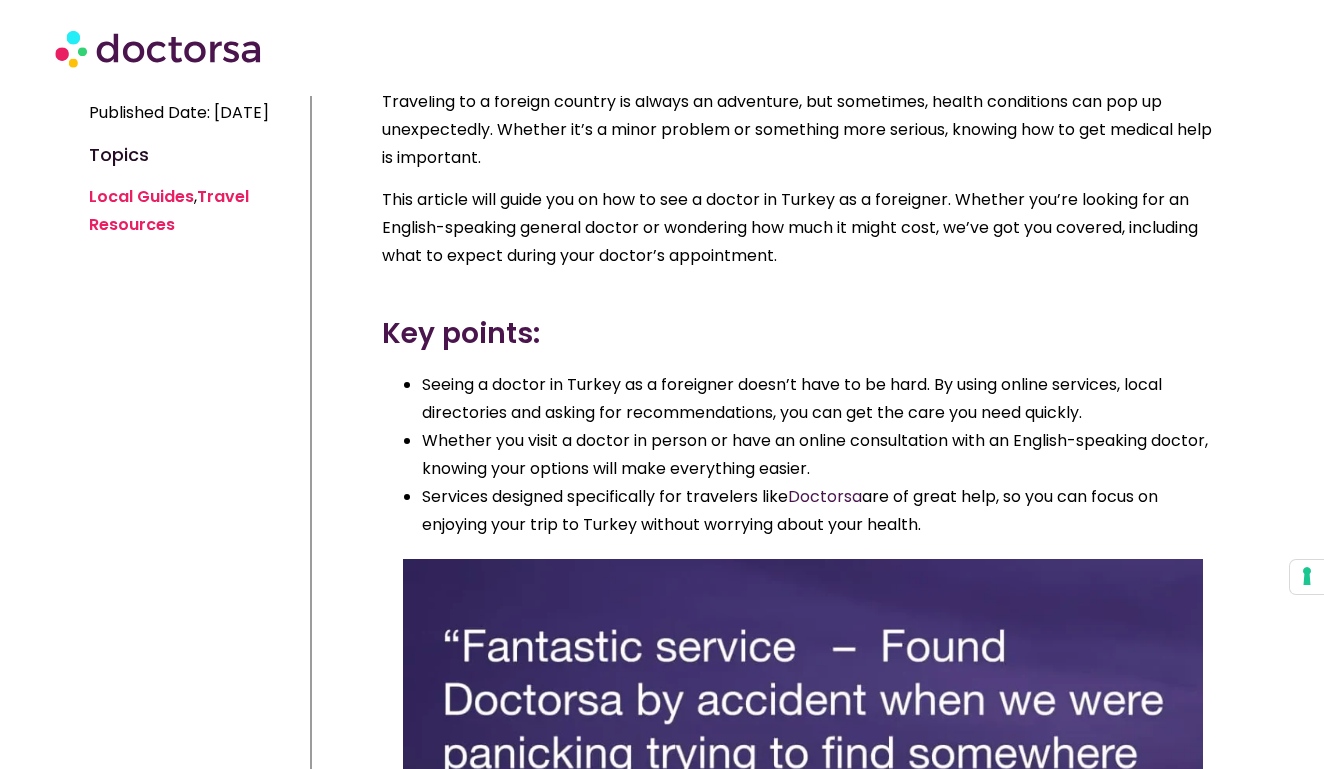 click on "Doctorsa" at bounding box center [825, 496] 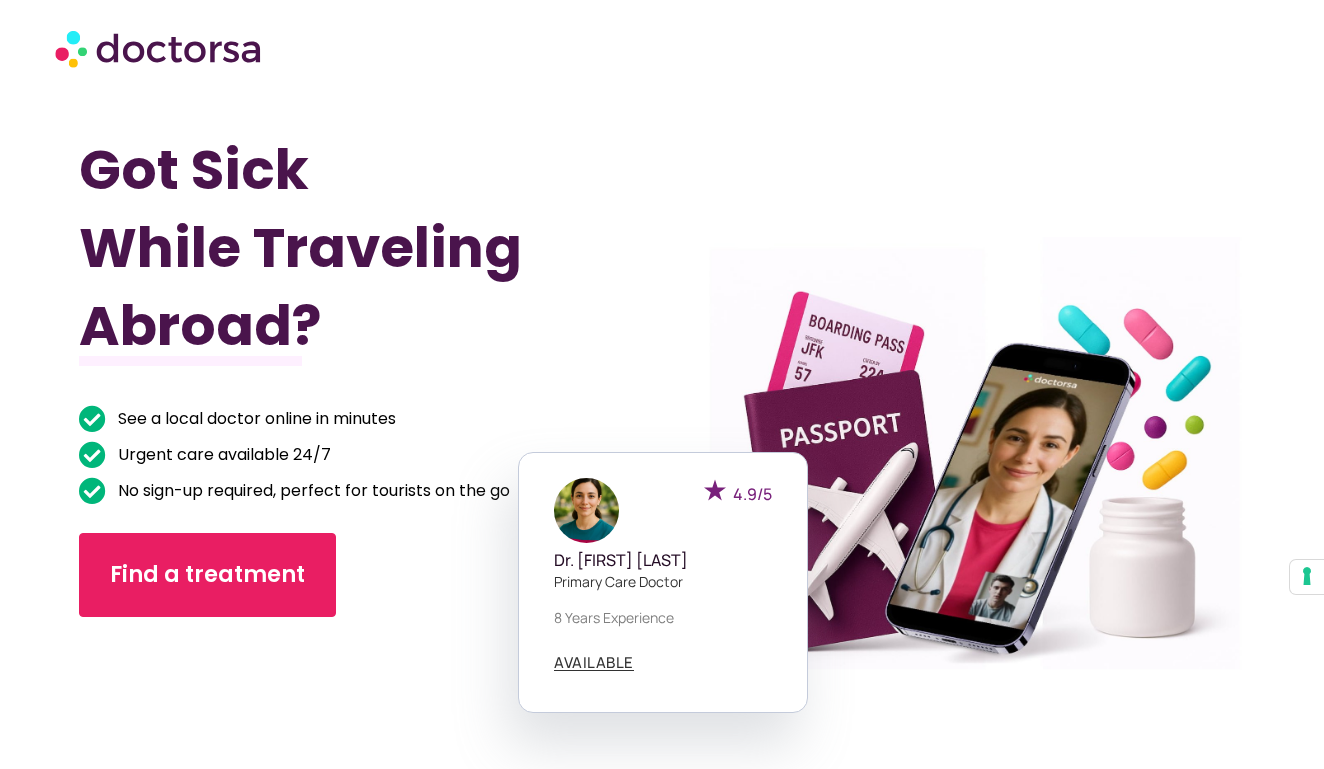 scroll, scrollTop: 0, scrollLeft: 0, axis: both 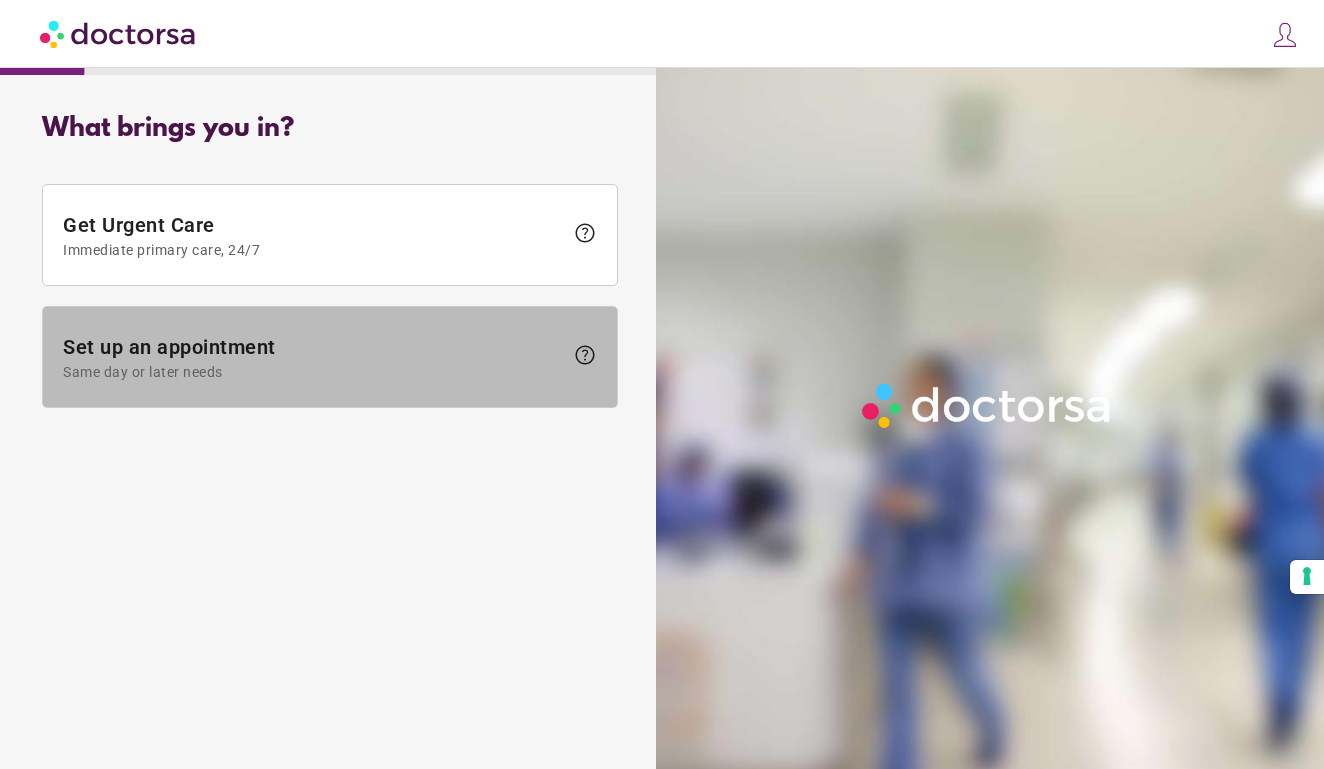 click on "Set up an appointment
Same day or later needs" at bounding box center (313, 357) 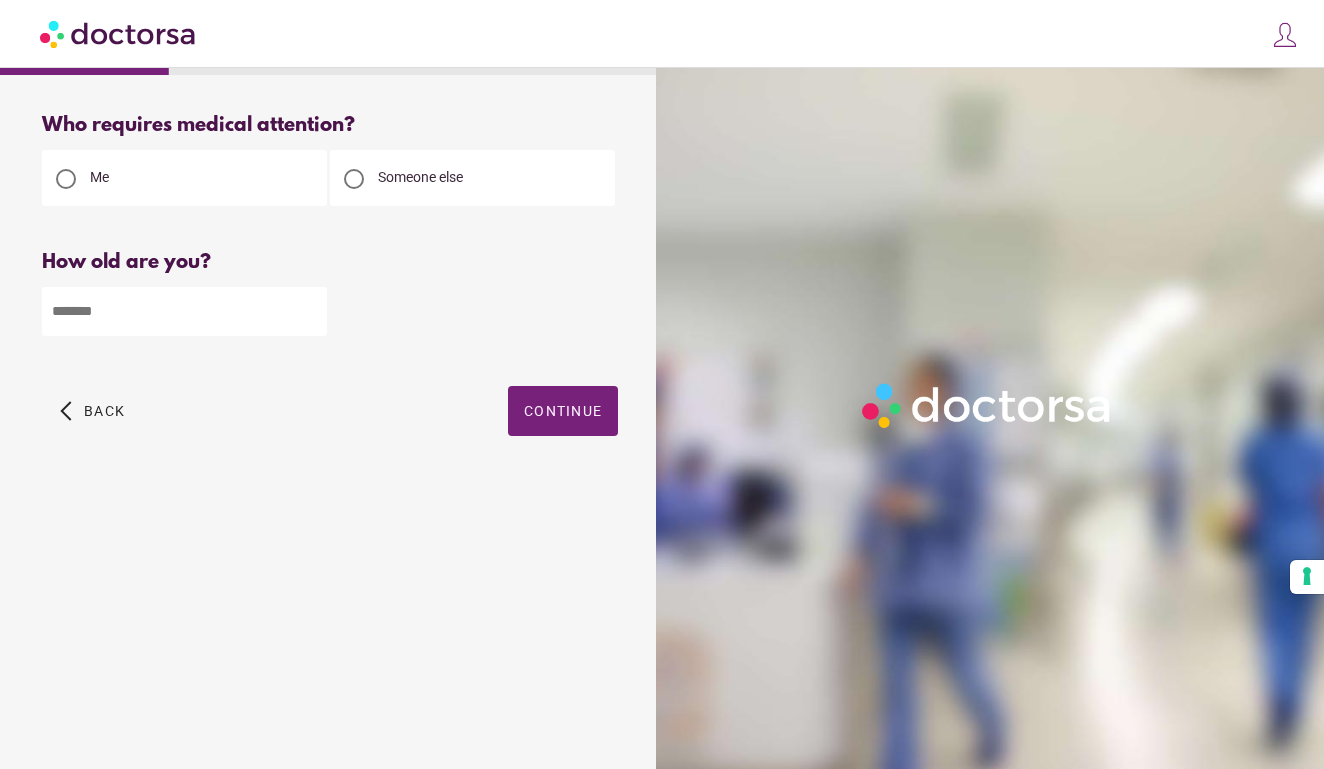 click at bounding box center (184, 311) 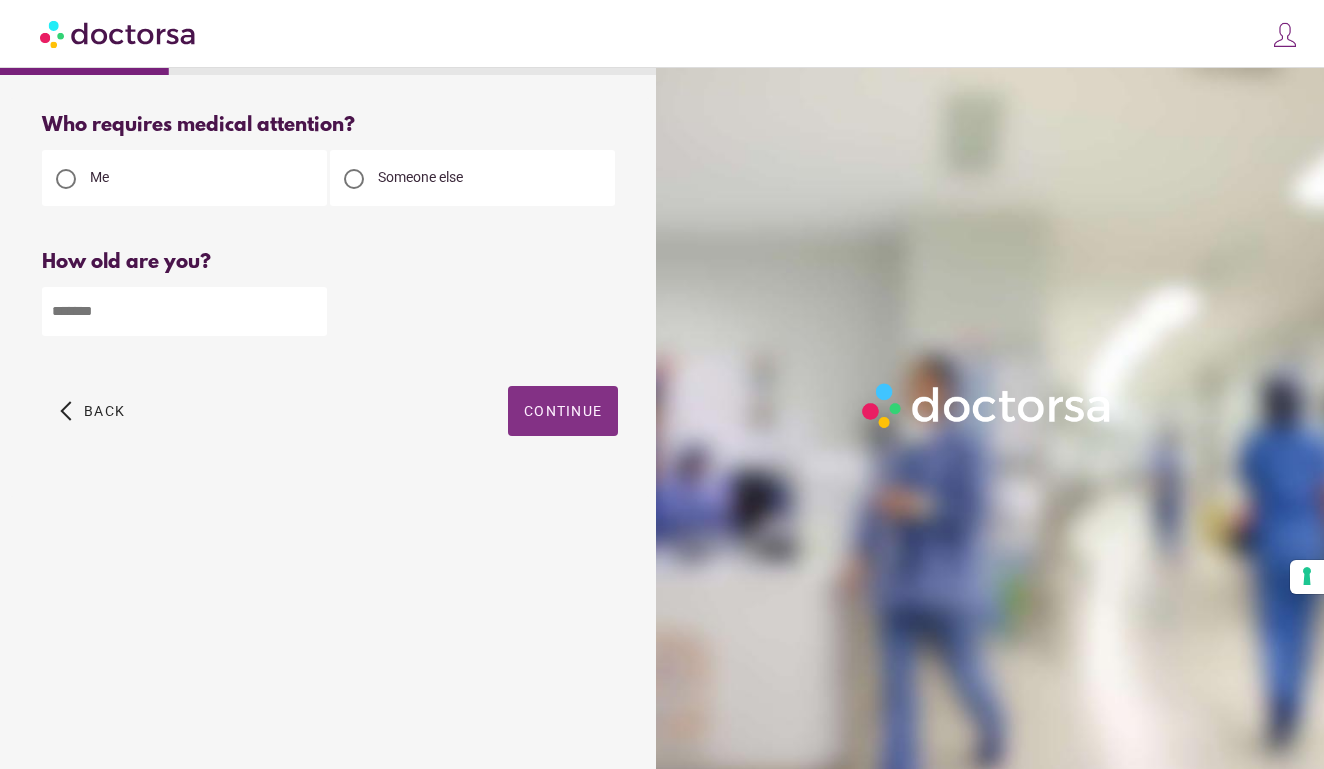 type on "**" 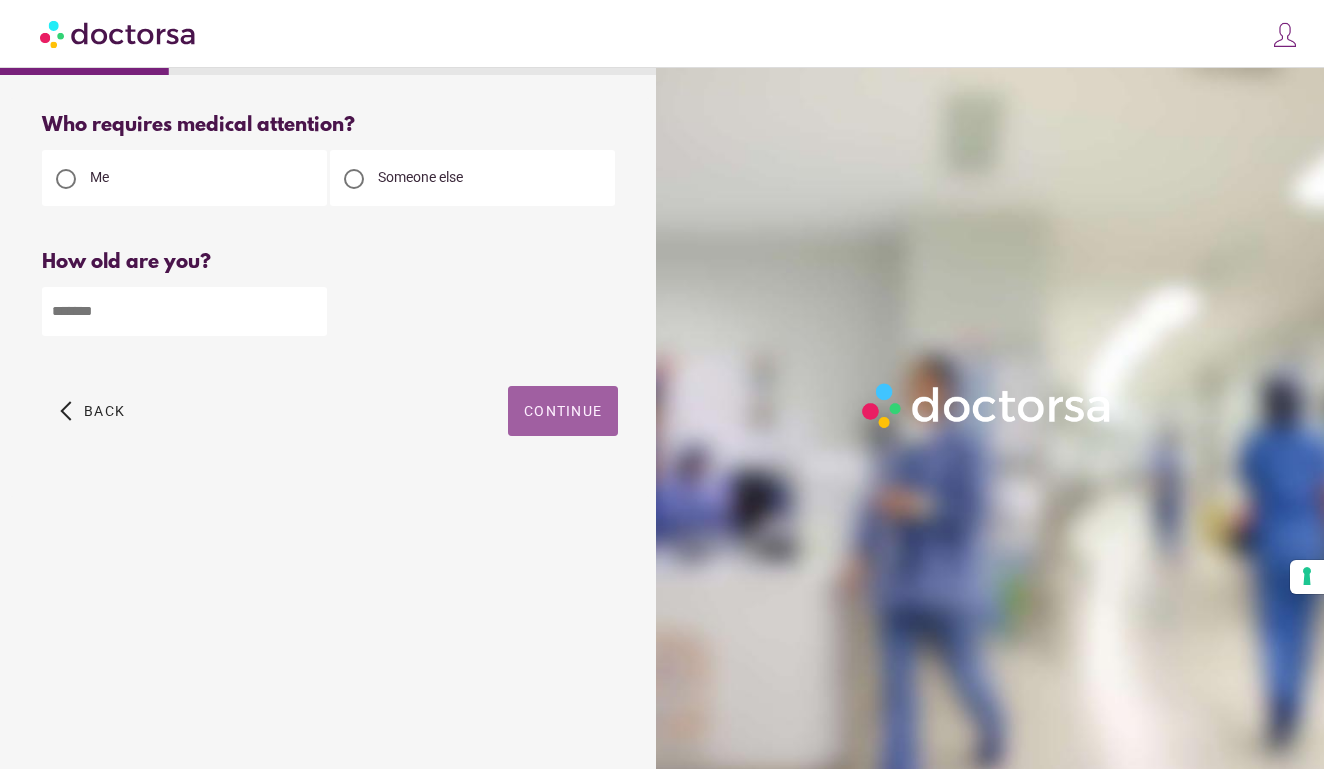 click at bounding box center [563, 411] 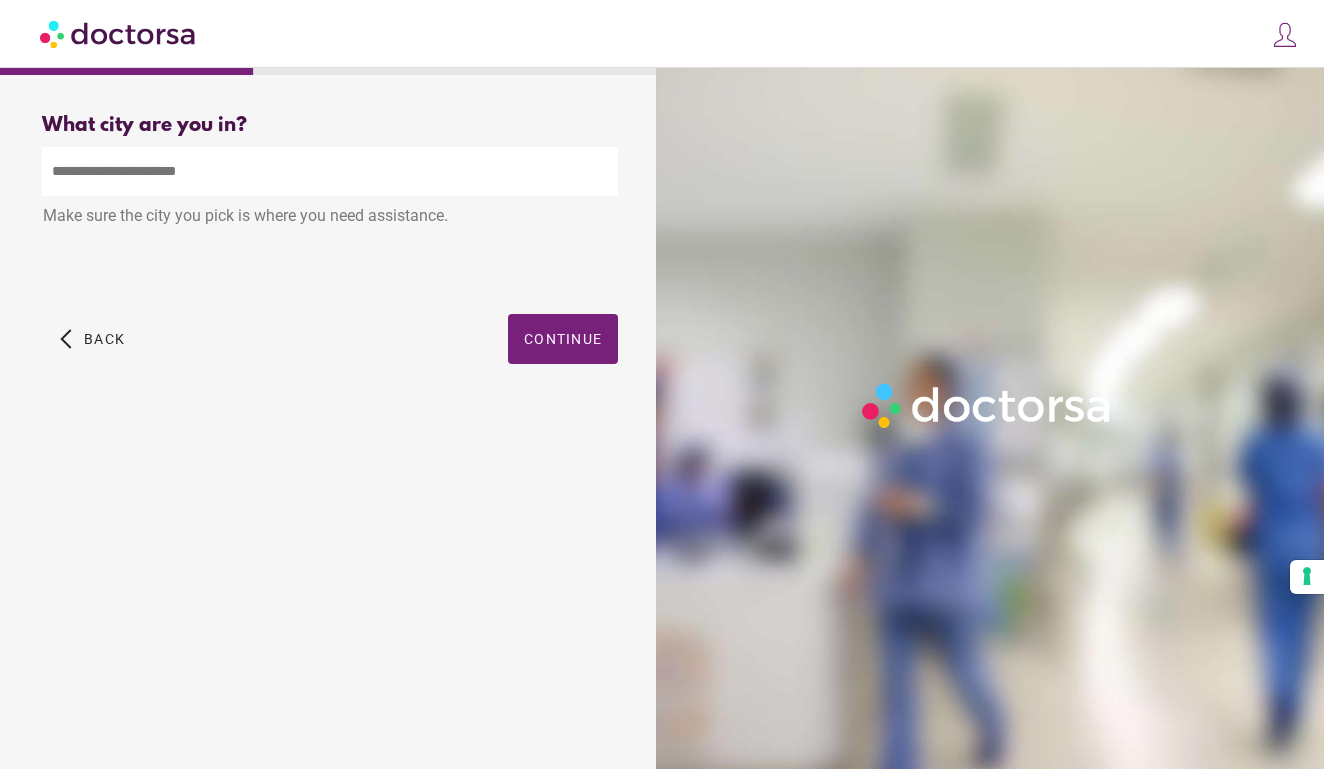 click at bounding box center (330, 171) 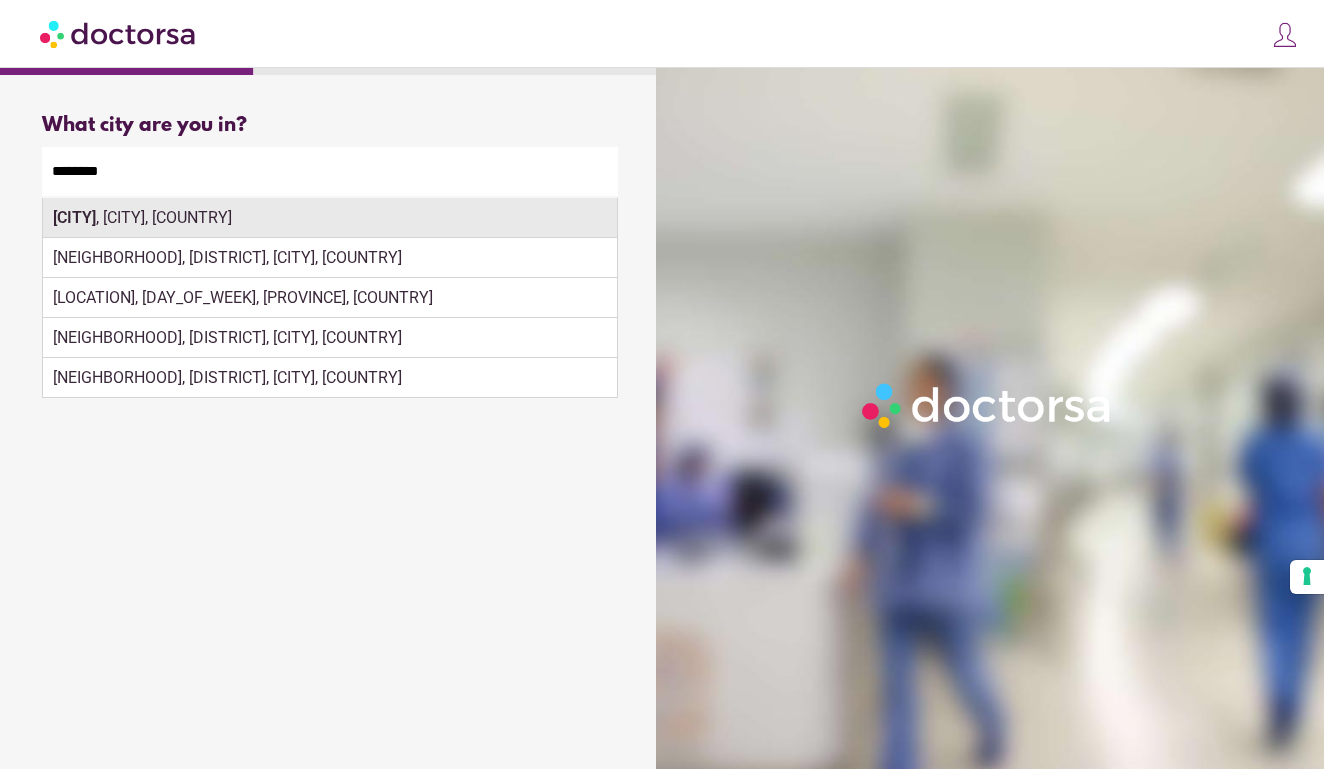 click on "Istanbul , İstanbul, Türkiye" at bounding box center (330, 218) 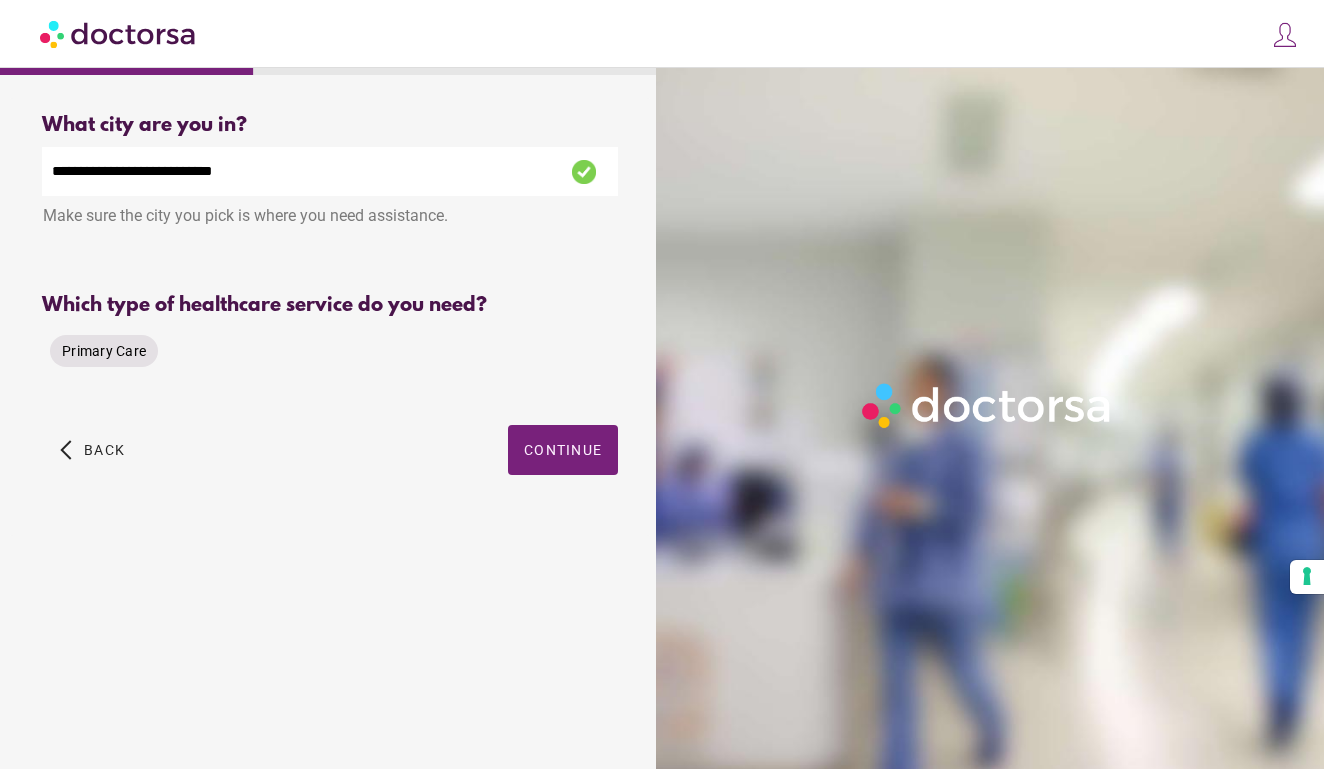 click on "Primary Care" at bounding box center [104, 351] 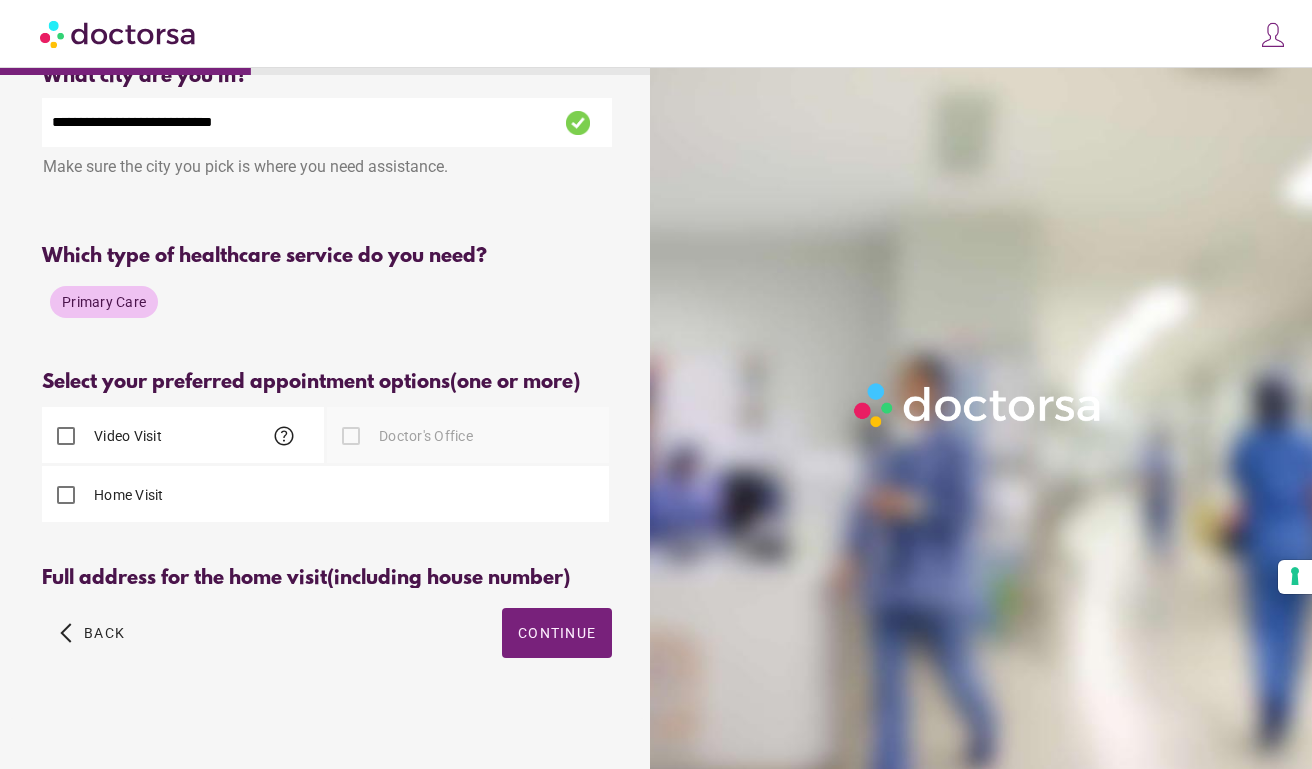 scroll, scrollTop: 38, scrollLeft: 0, axis: vertical 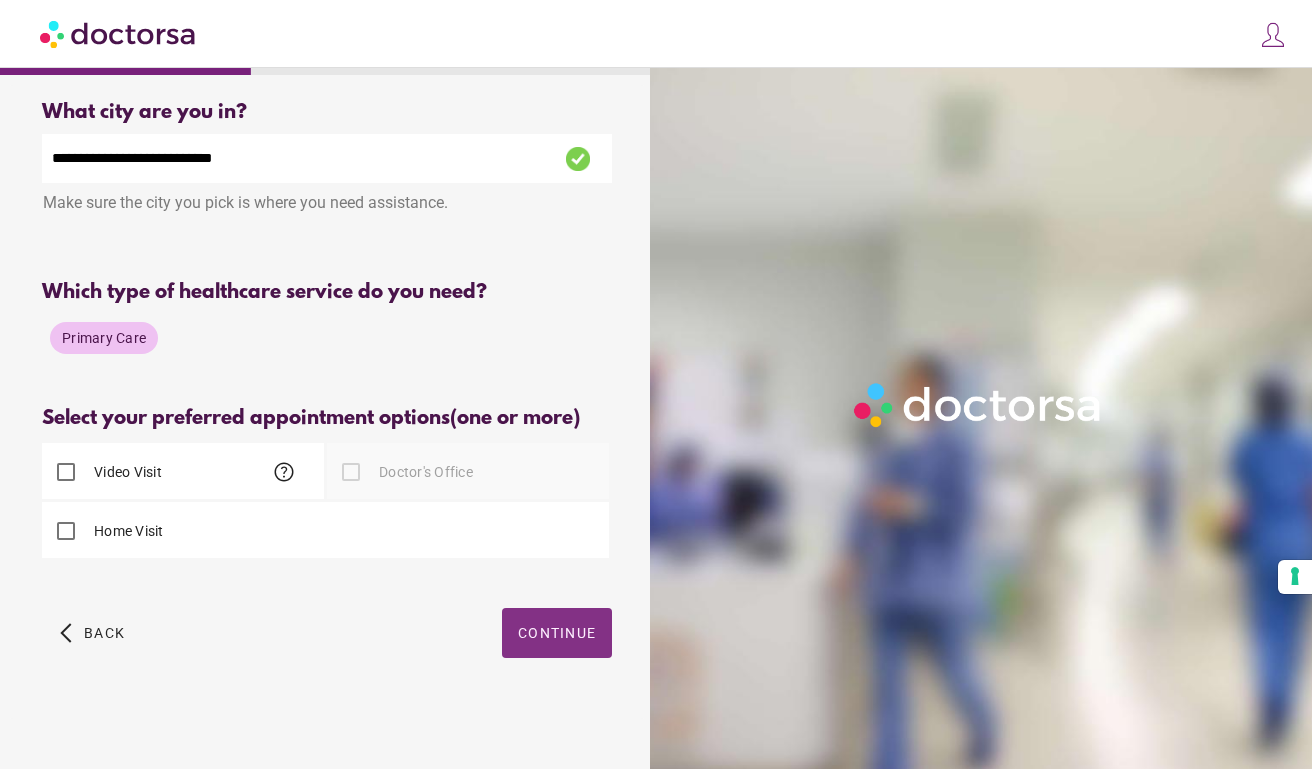 click on "Continue" at bounding box center [557, 633] 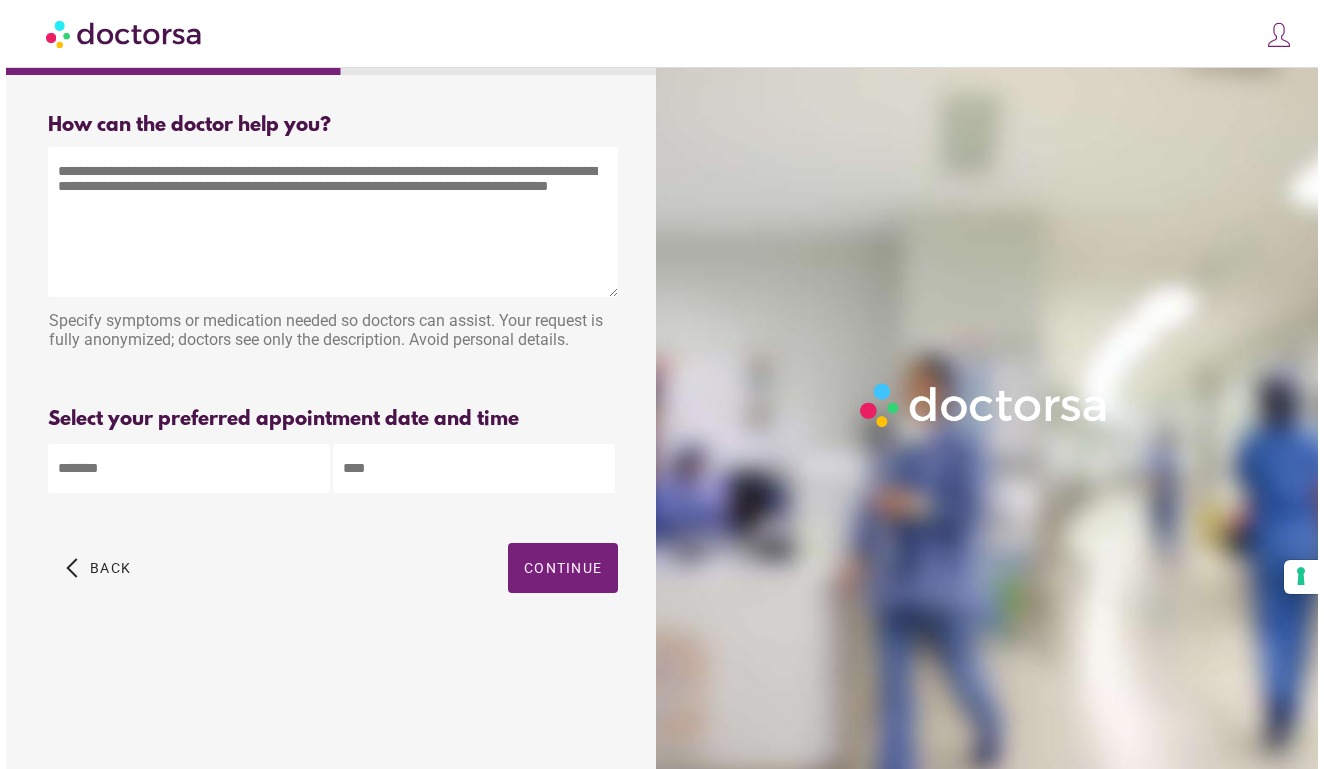 scroll, scrollTop: 0, scrollLeft: 0, axis: both 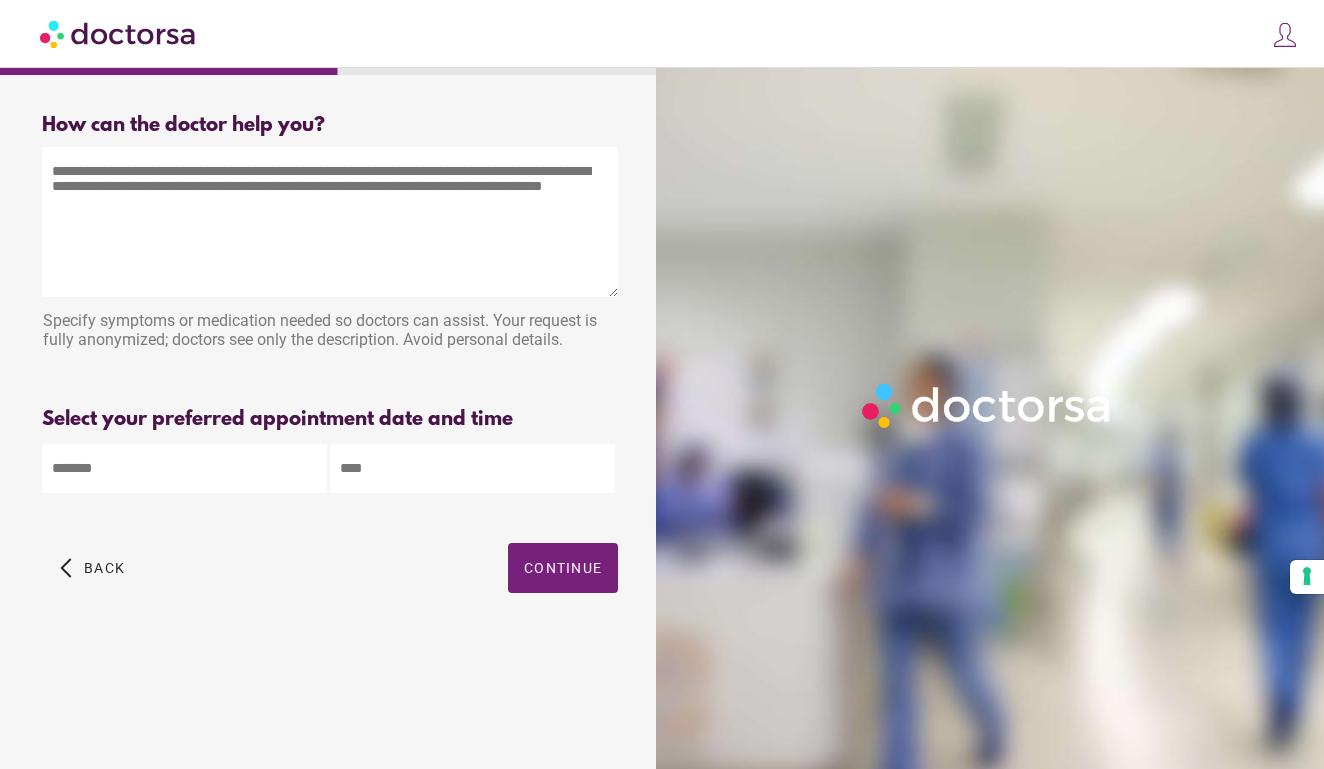 click on "**********" at bounding box center [662, 384] 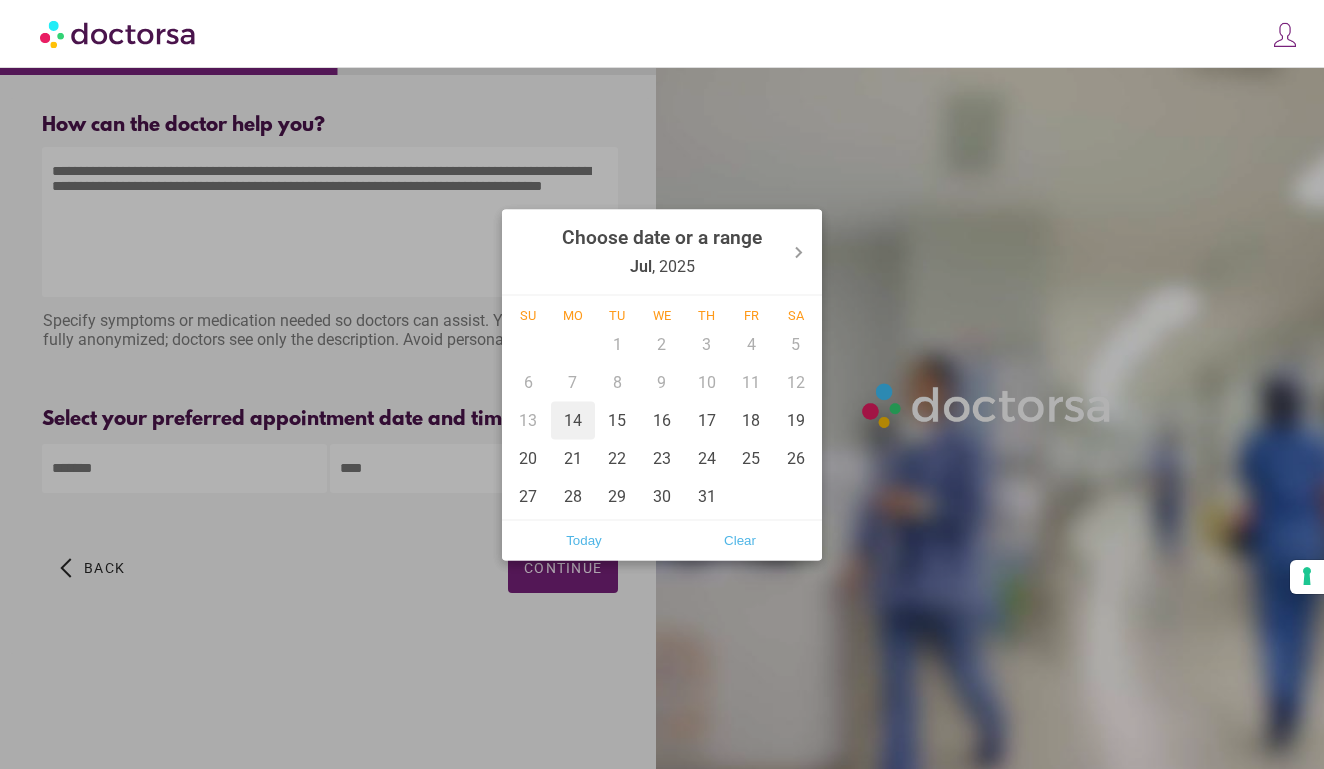 click on "14" at bounding box center [573, 420] 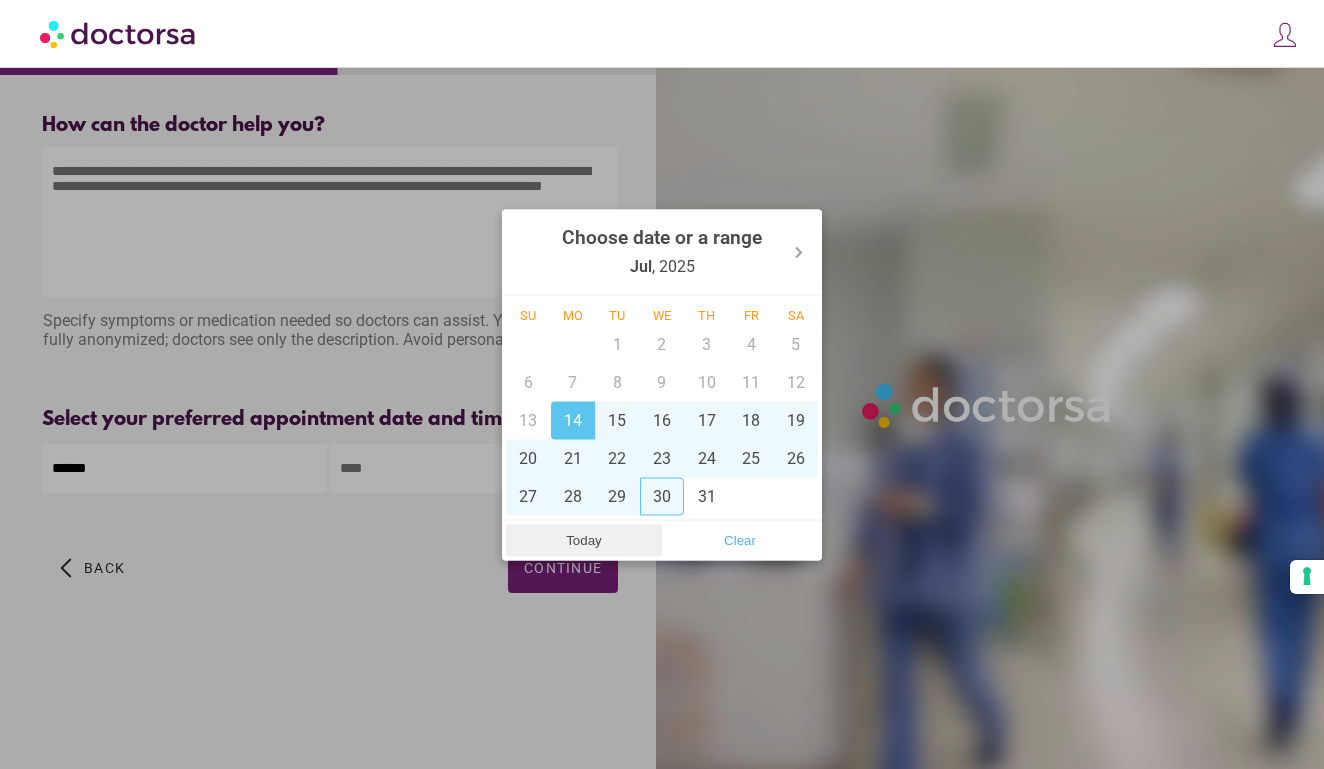 click on "Today" at bounding box center [584, 540] 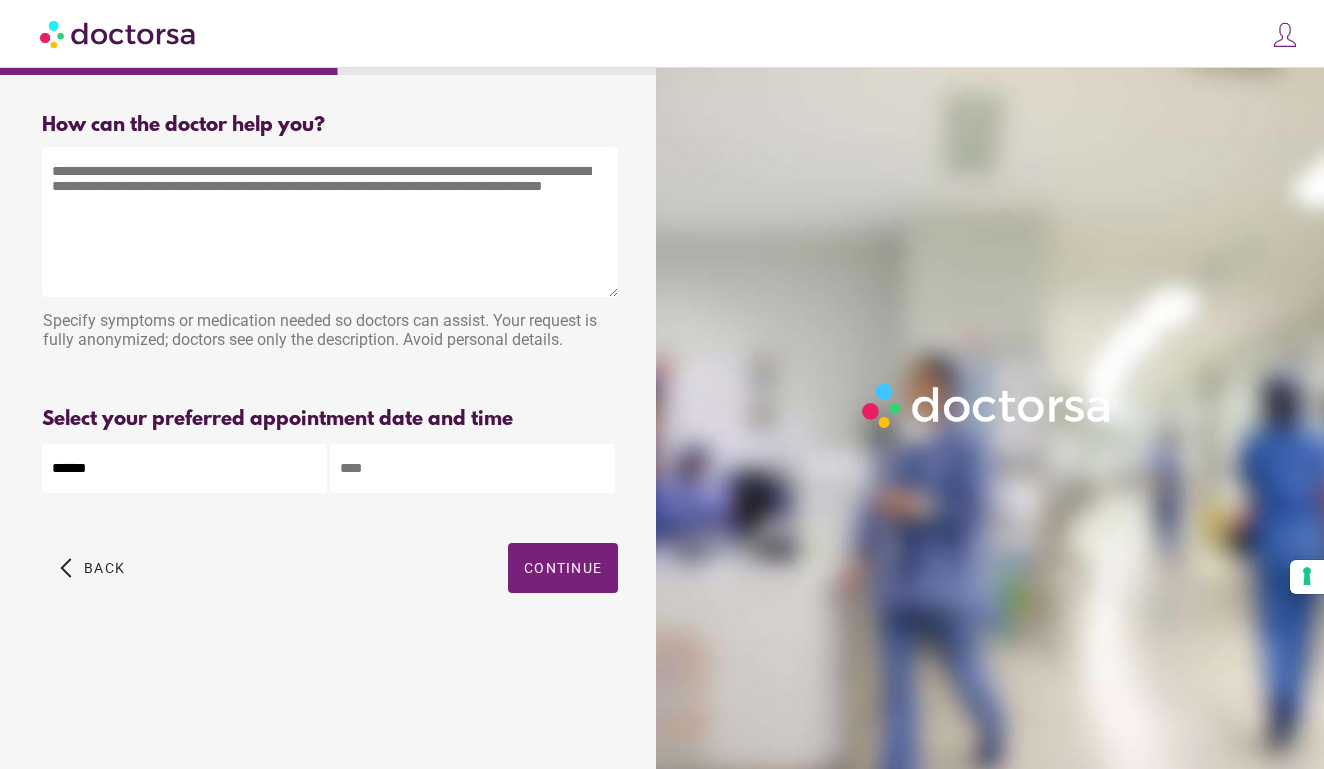 click at bounding box center [472, 468] 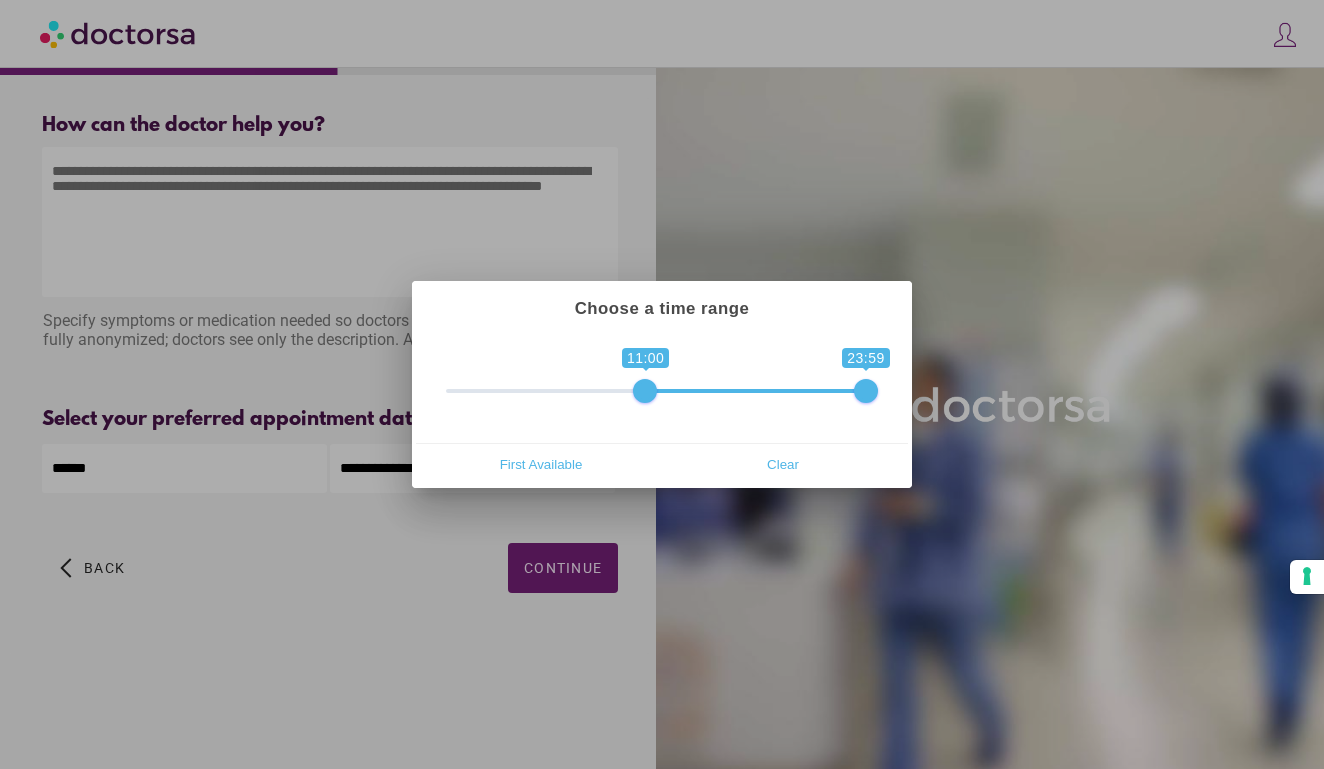 drag, startPoint x: 464, startPoint y: 388, endPoint x: 648, endPoint y: 399, distance: 184.3285 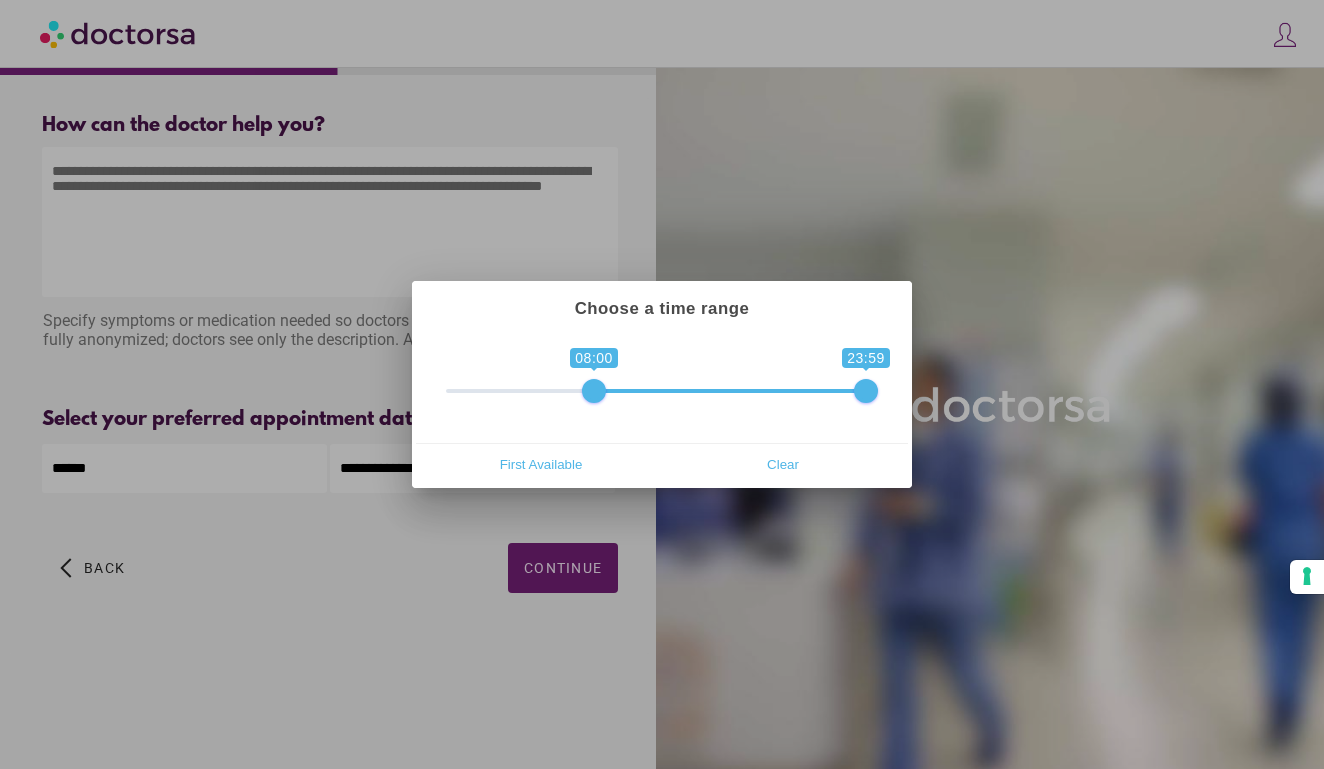 drag, startPoint x: 648, startPoint y: 399, endPoint x: 592, endPoint y: 393, distance: 56.32051 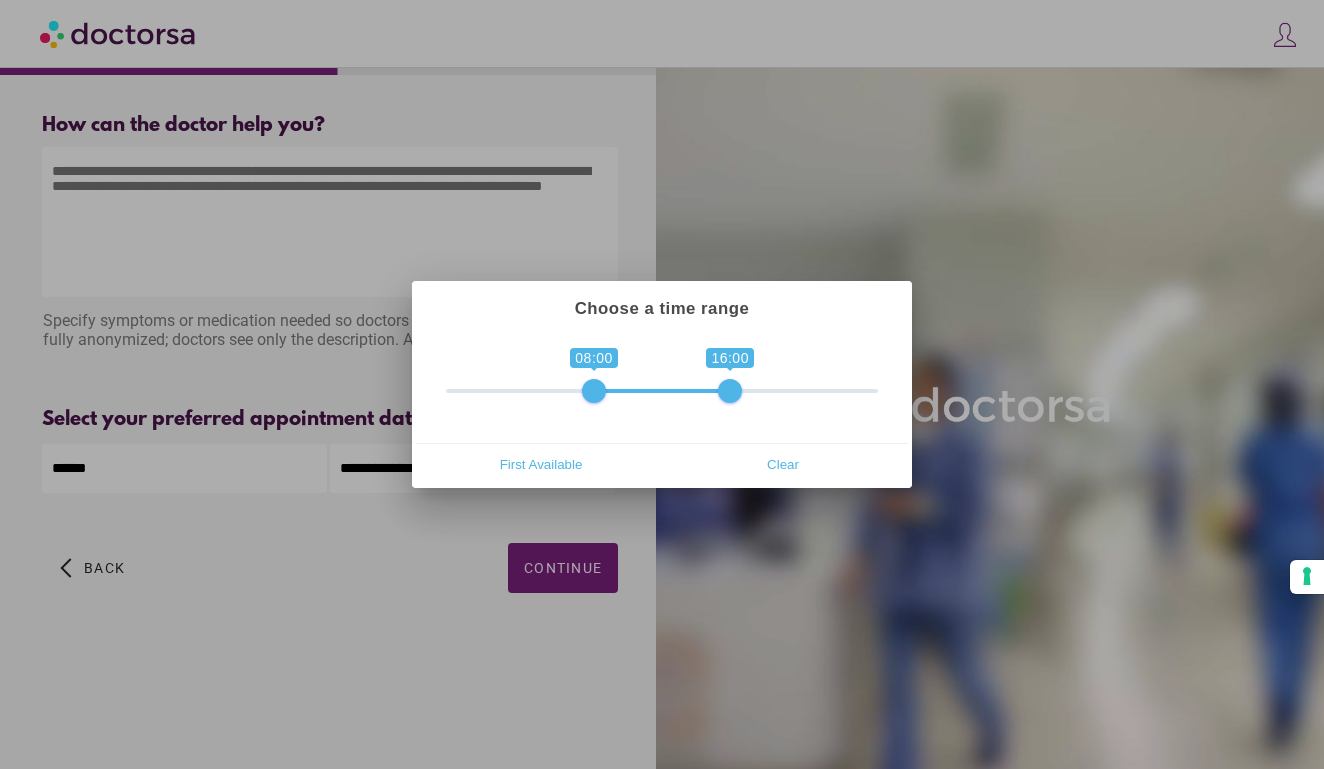 type on "**********" 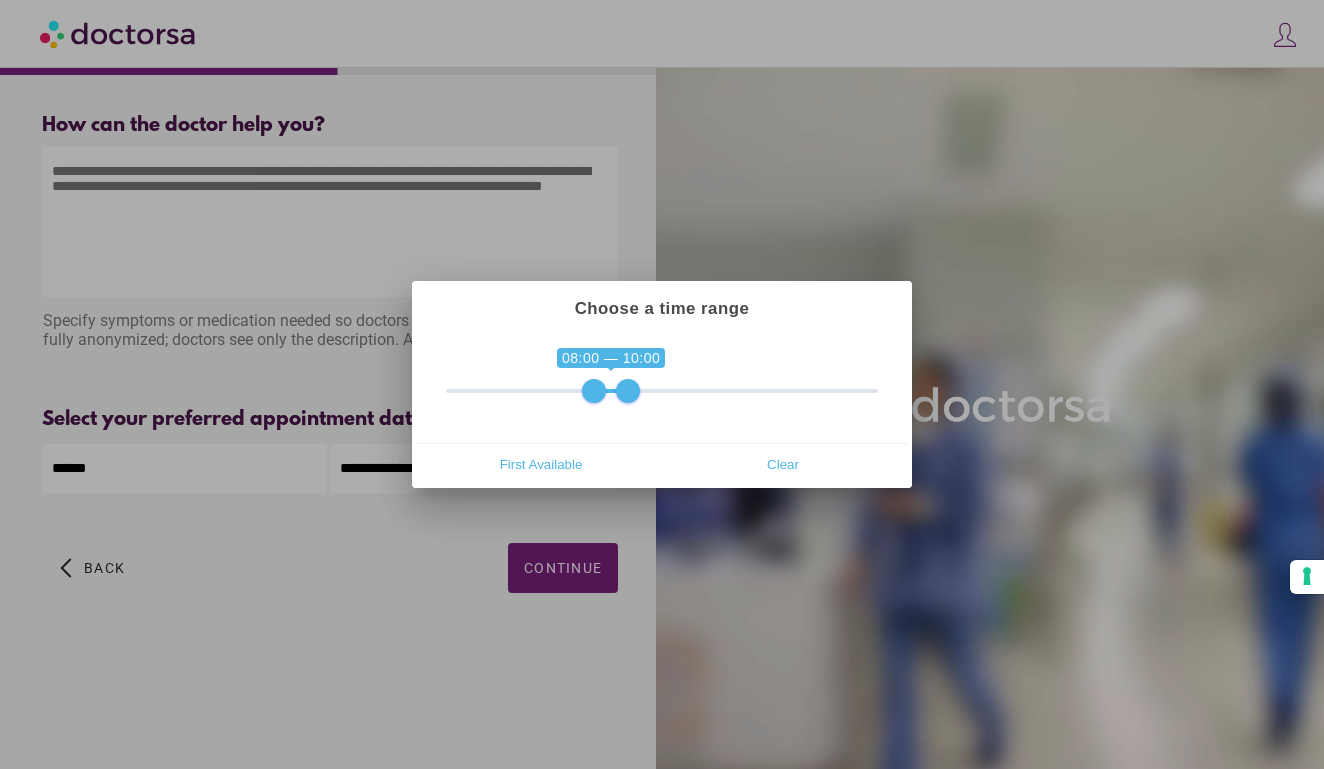 drag, startPoint x: 871, startPoint y: 390, endPoint x: 629, endPoint y: 402, distance: 242.29733 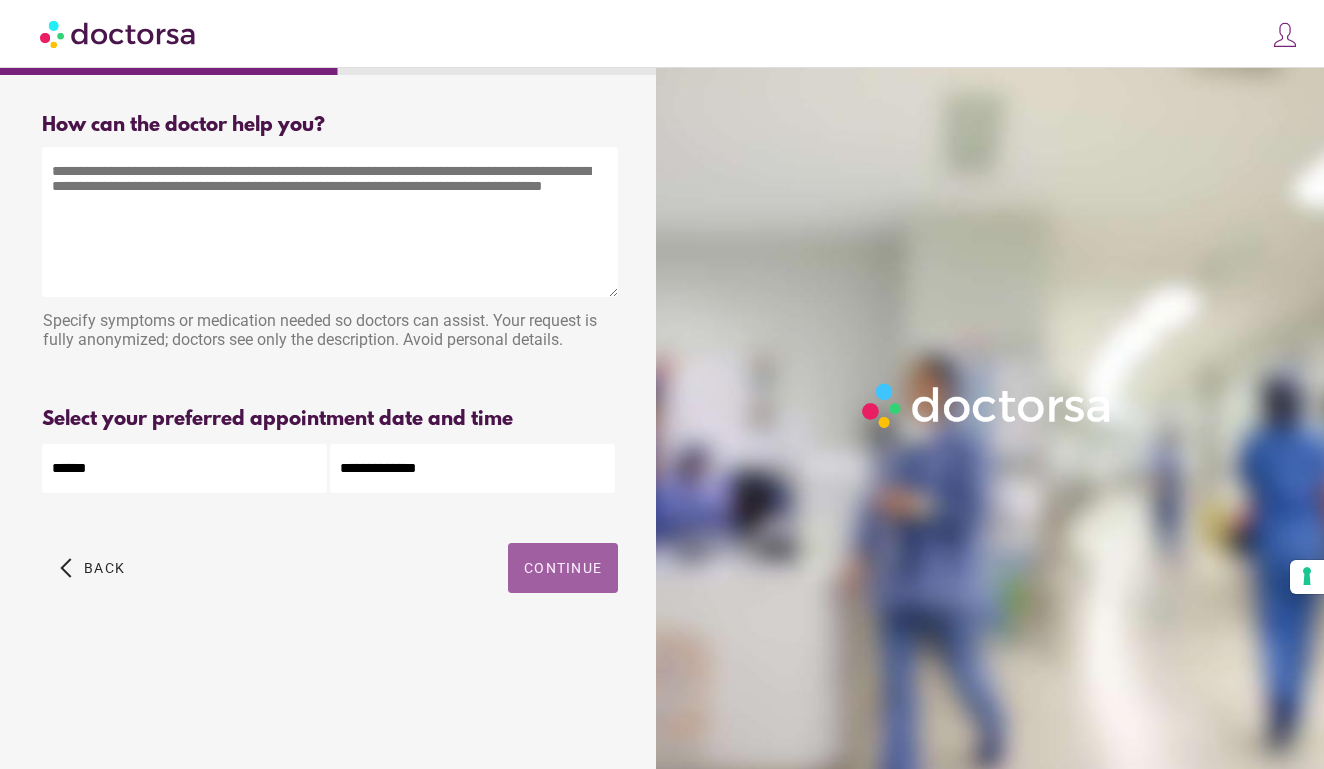 click at bounding box center [563, 568] 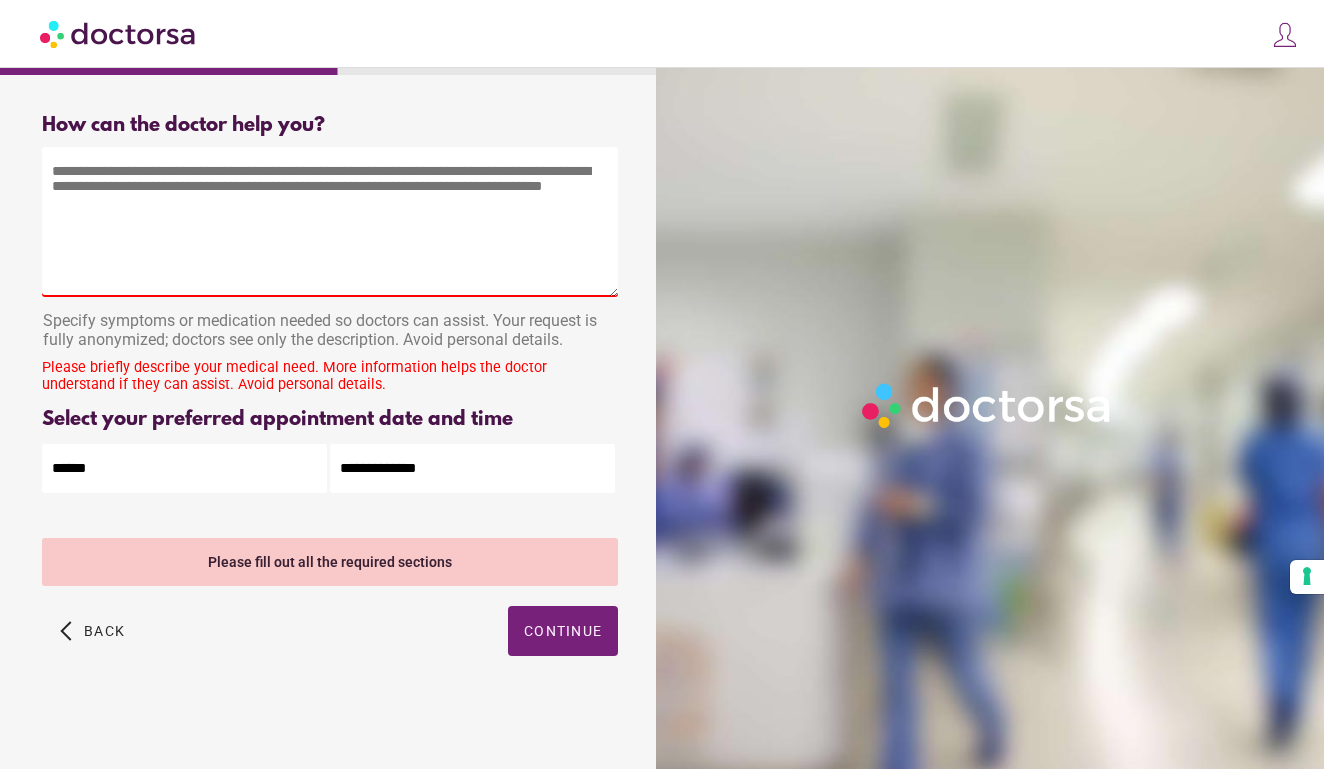 click at bounding box center (330, 222) 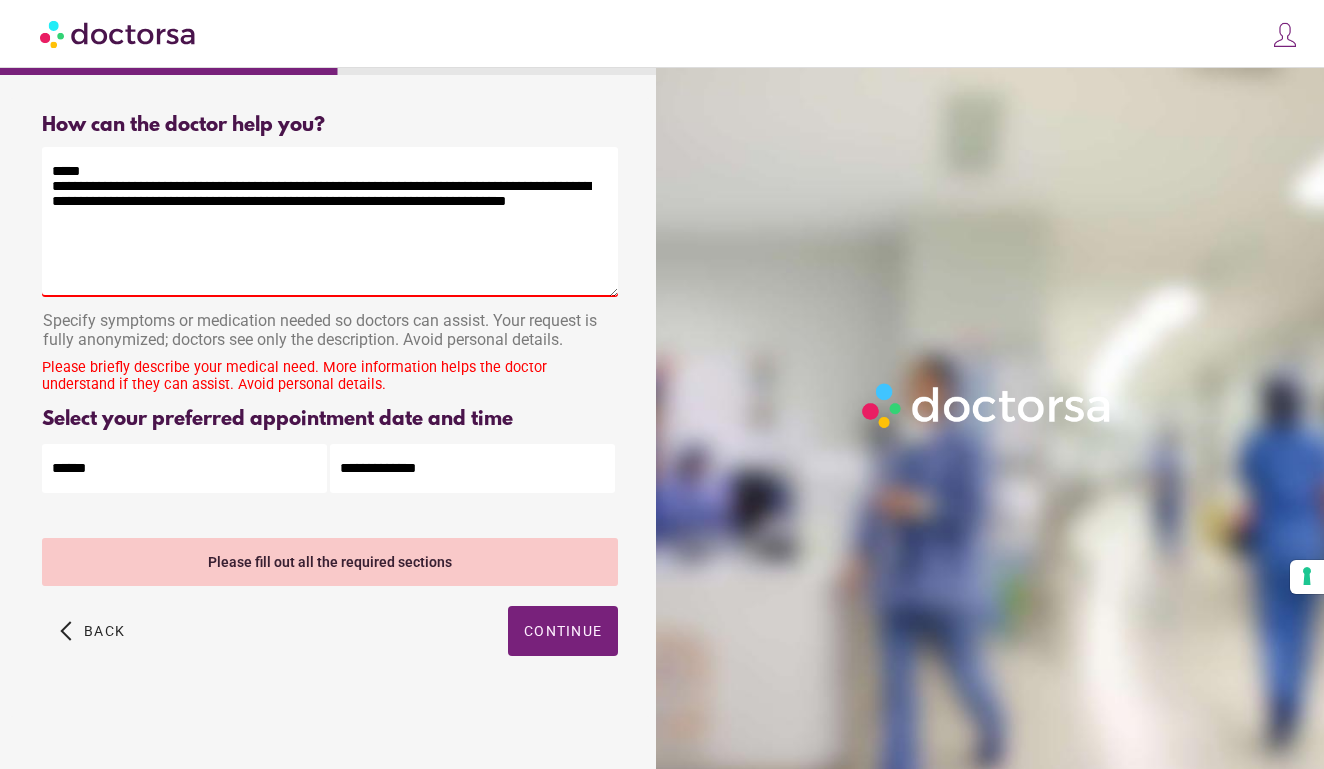 click on "**********" at bounding box center [330, 222] 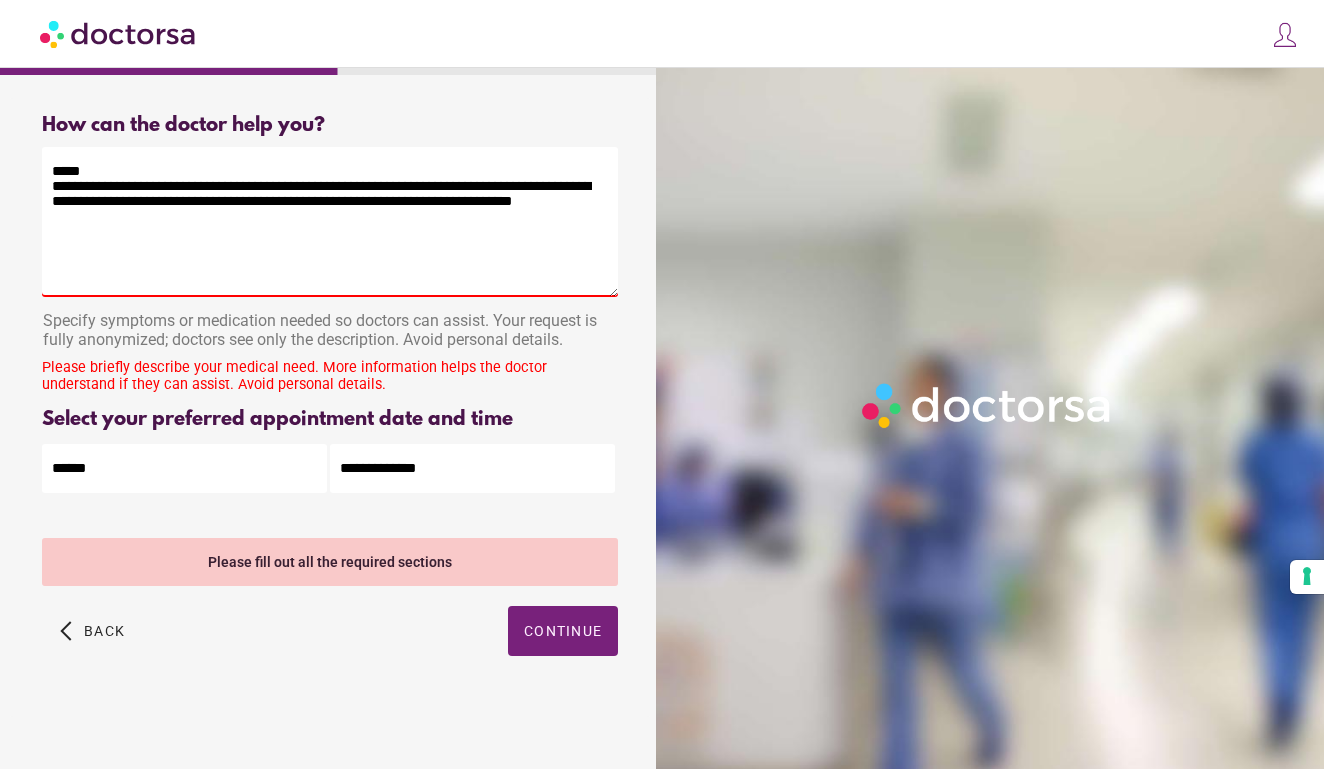 click on "**********" at bounding box center (330, 222) 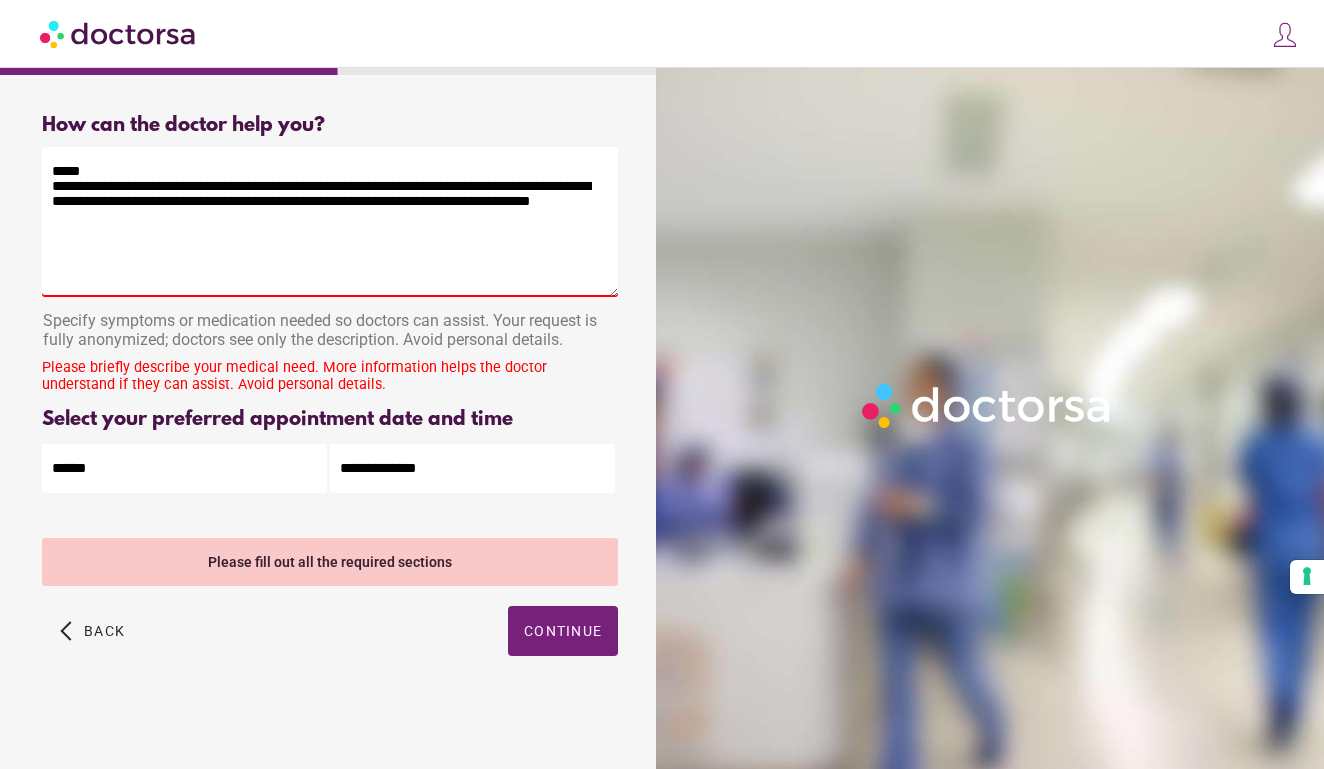 click on "**********" at bounding box center [330, 222] 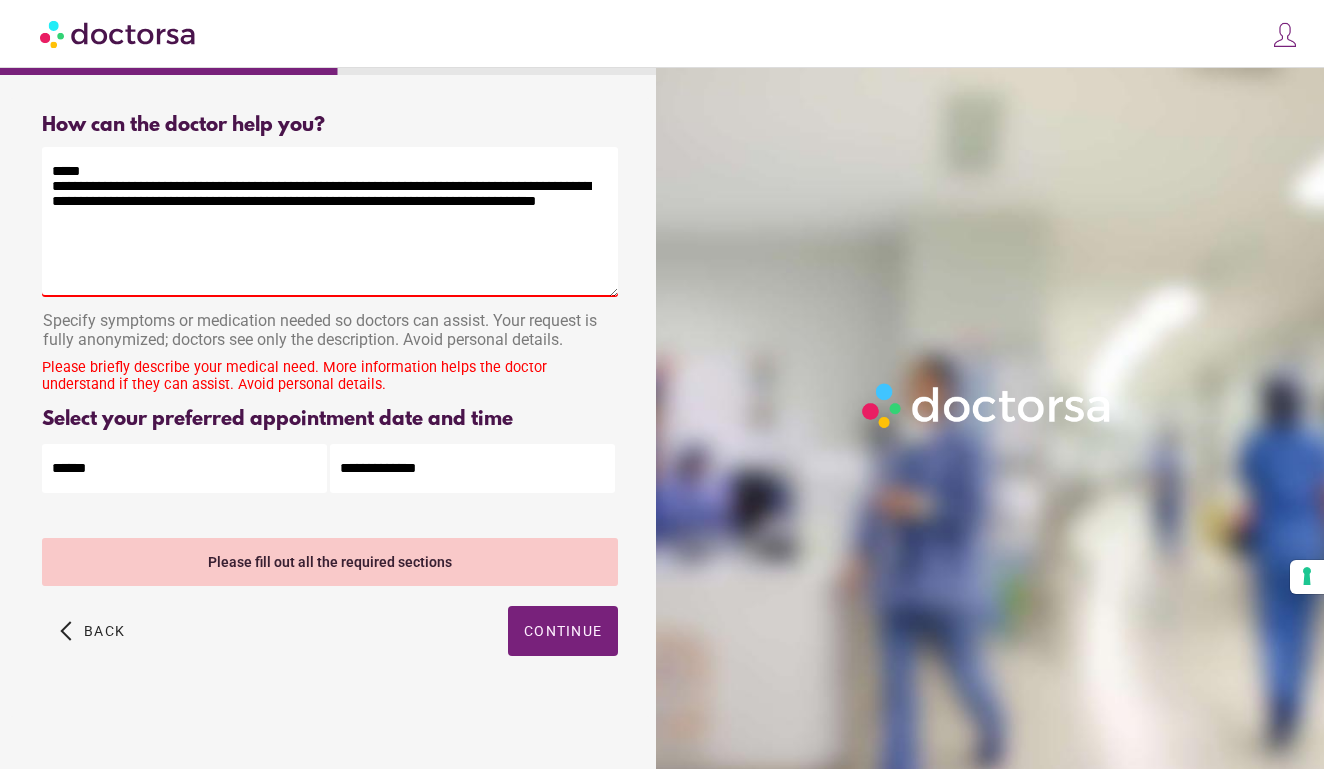 click on "**********" at bounding box center (330, 222) 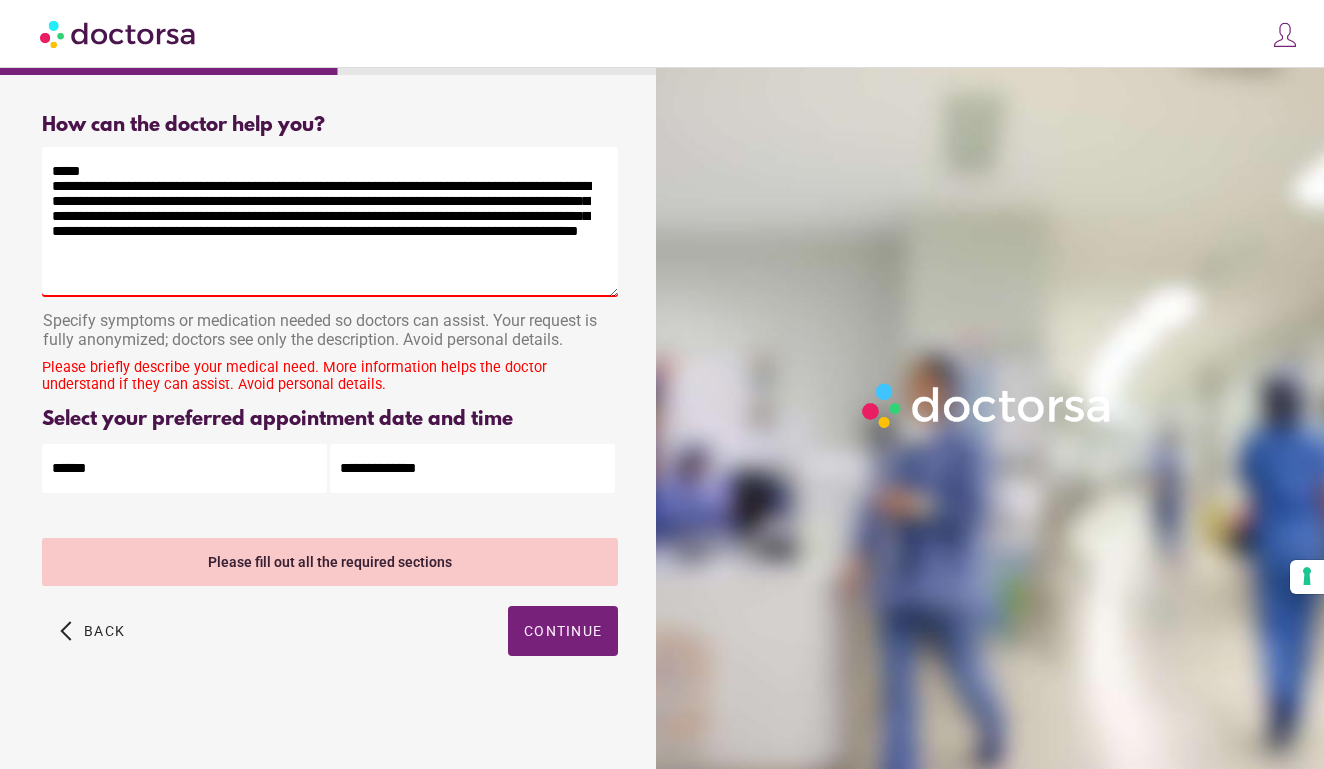 click on "**********" at bounding box center (330, 222) 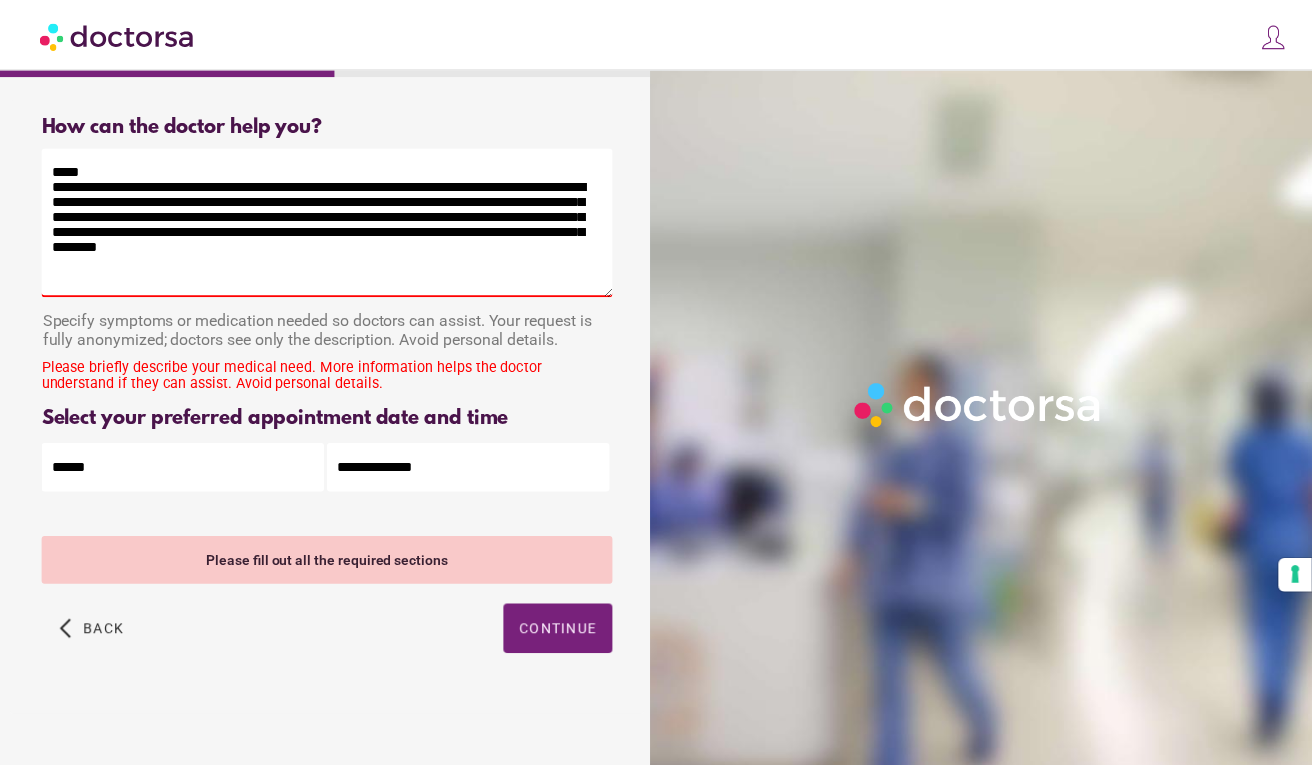 scroll, scrollTop: 0, scrollLeft: 0, axis: both 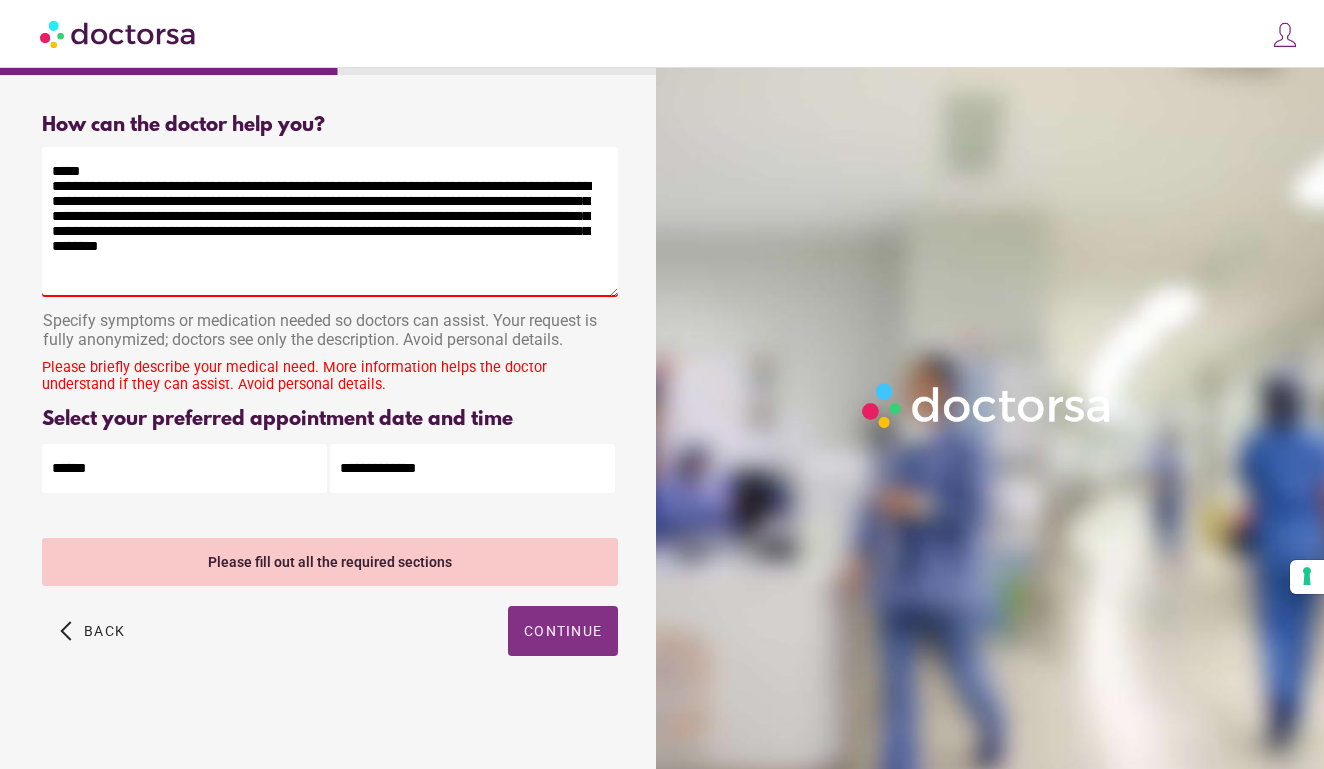 type on "**********" 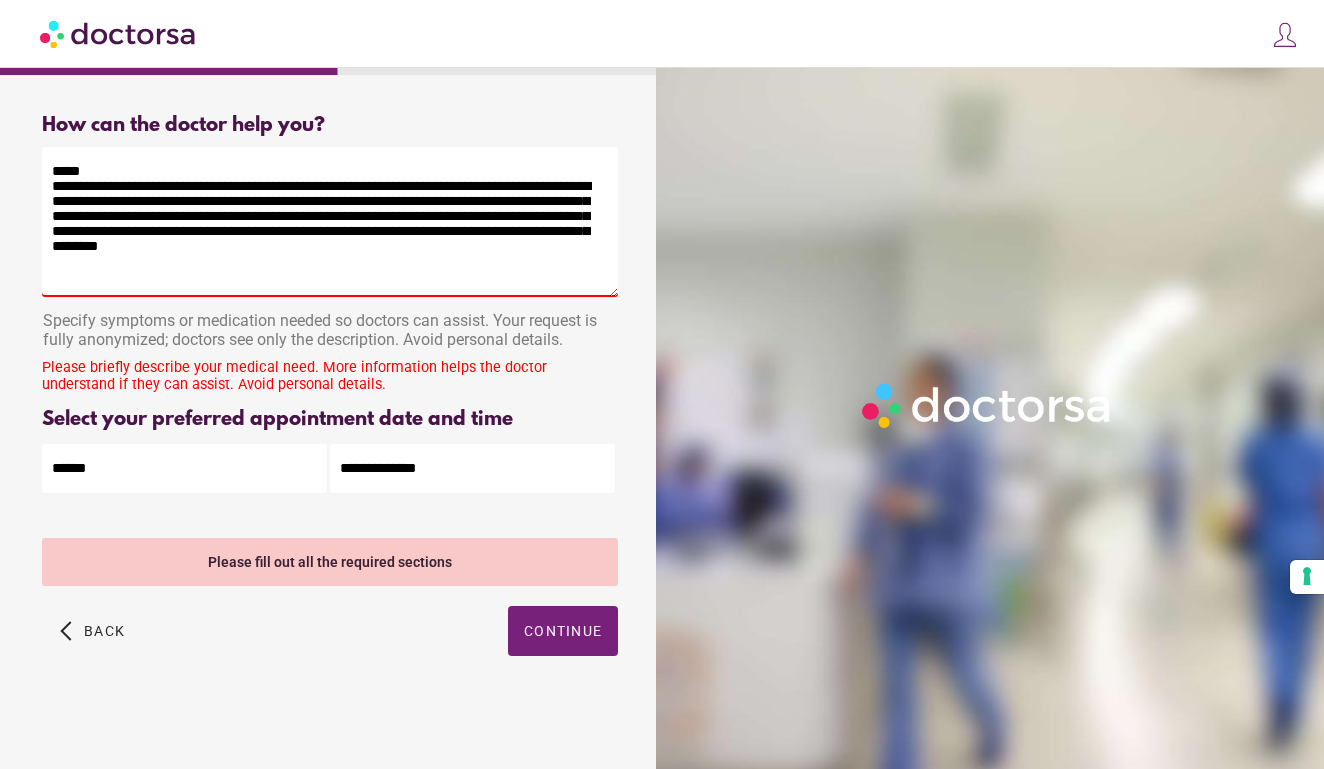 click on "**********" at bounding box center (330, 407) 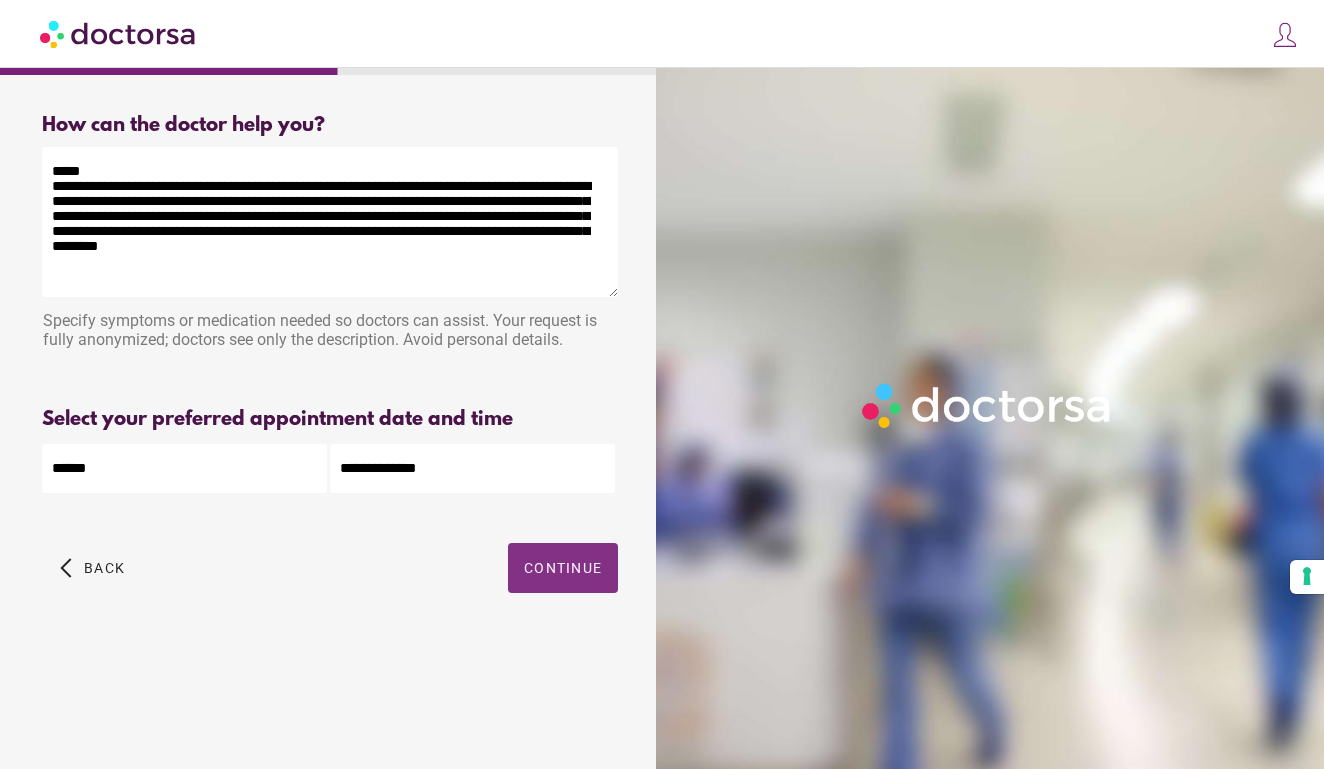 click on "Continue" at bounding box center (563, 568) 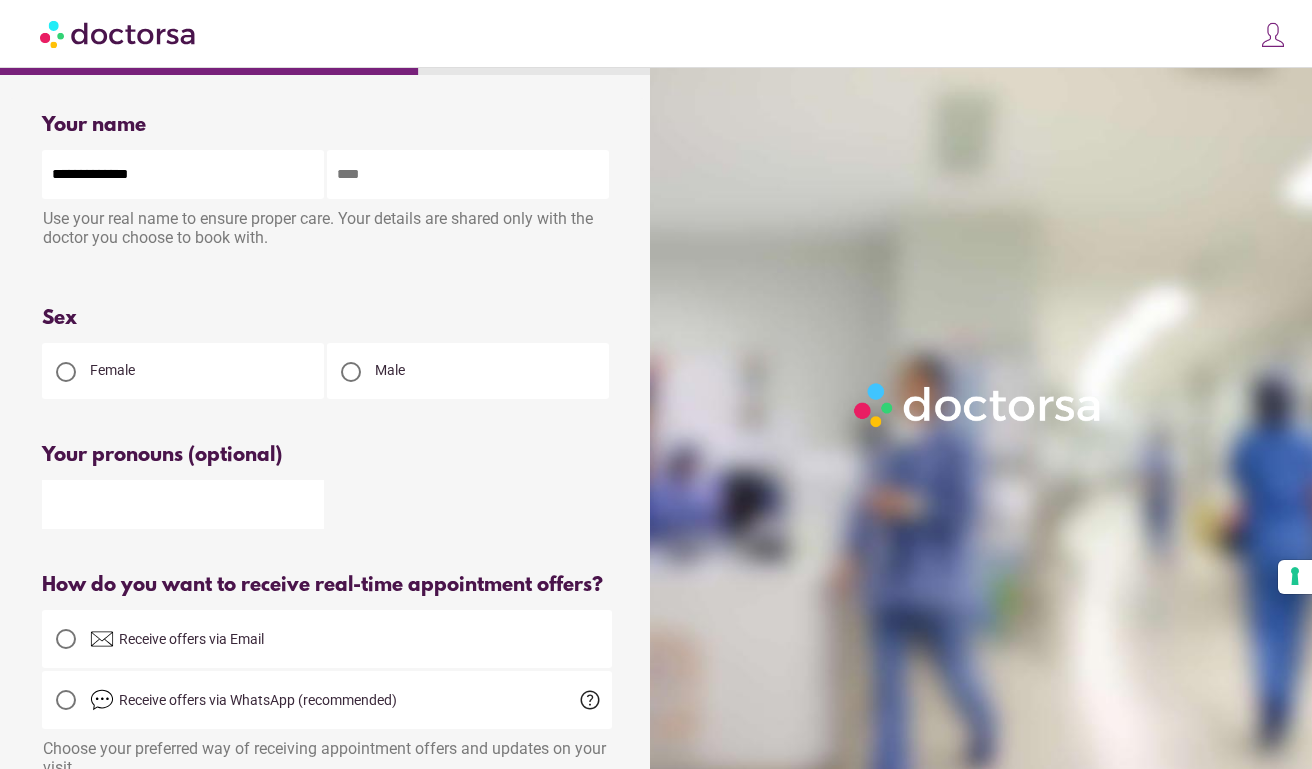 type on "**********" 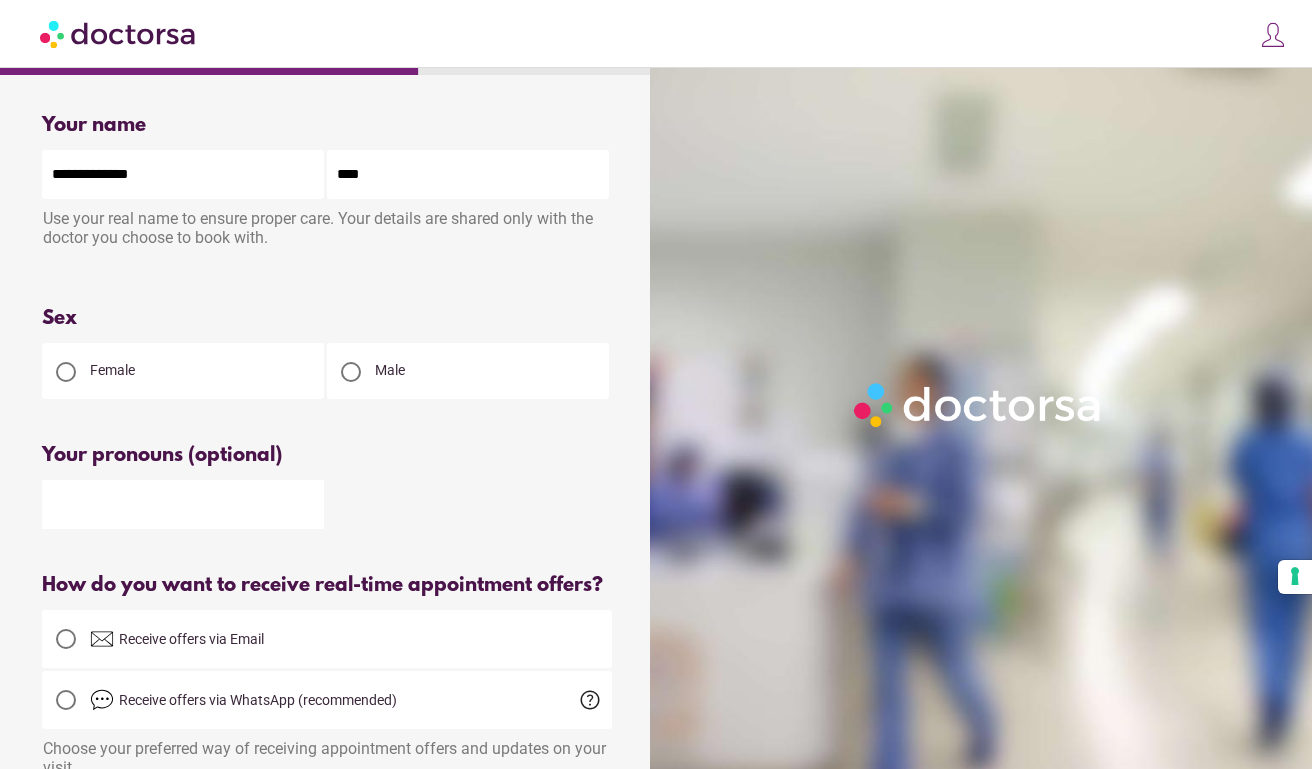 type on "****" 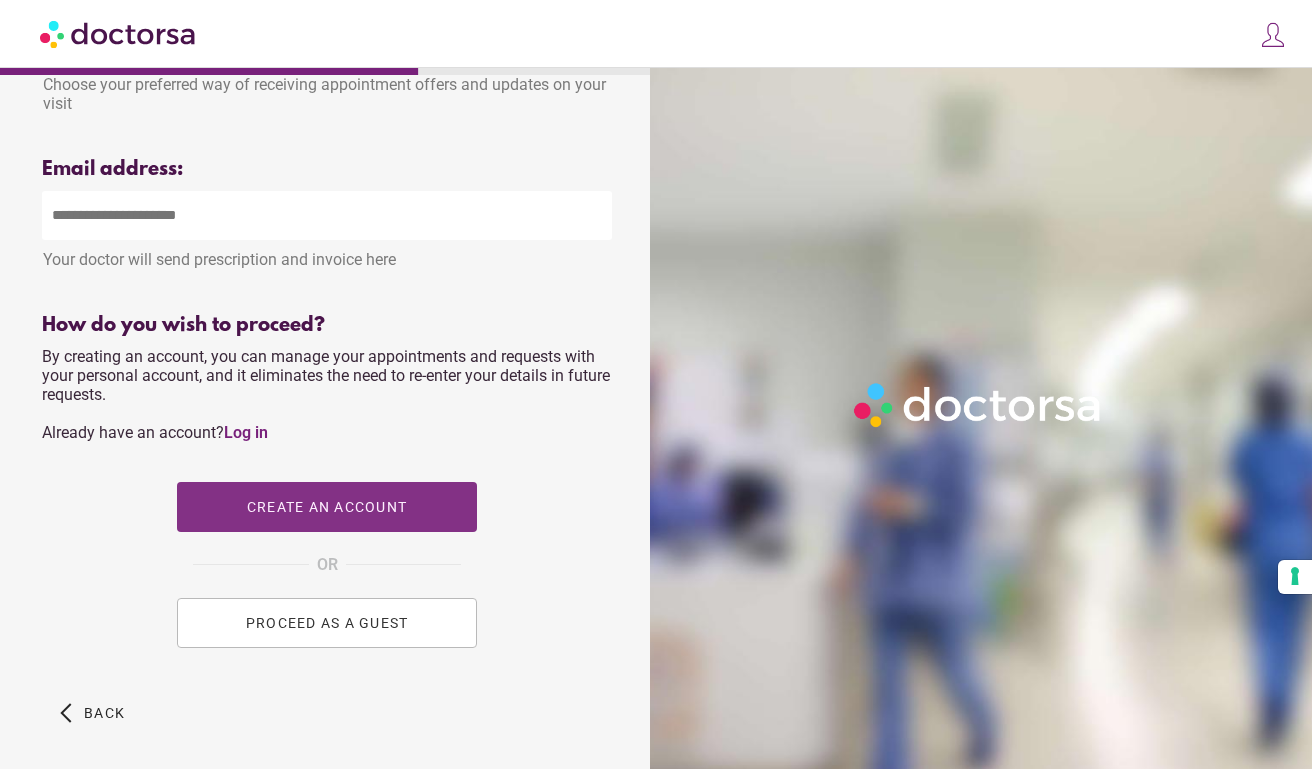 scroll, scrollTop: 661, scrollLeft: 0, axis: vertical 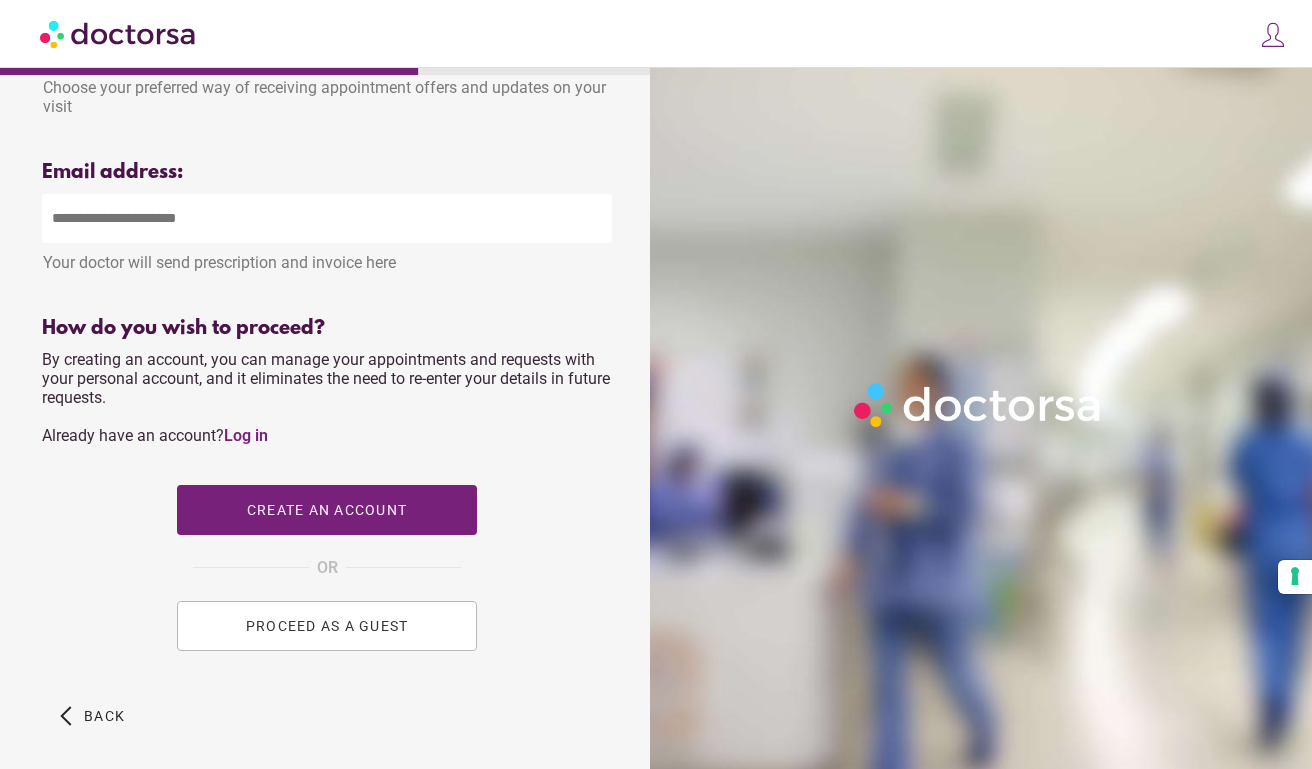 click on "PROCEED AS A GUEST" at bounding box center [327, 626] 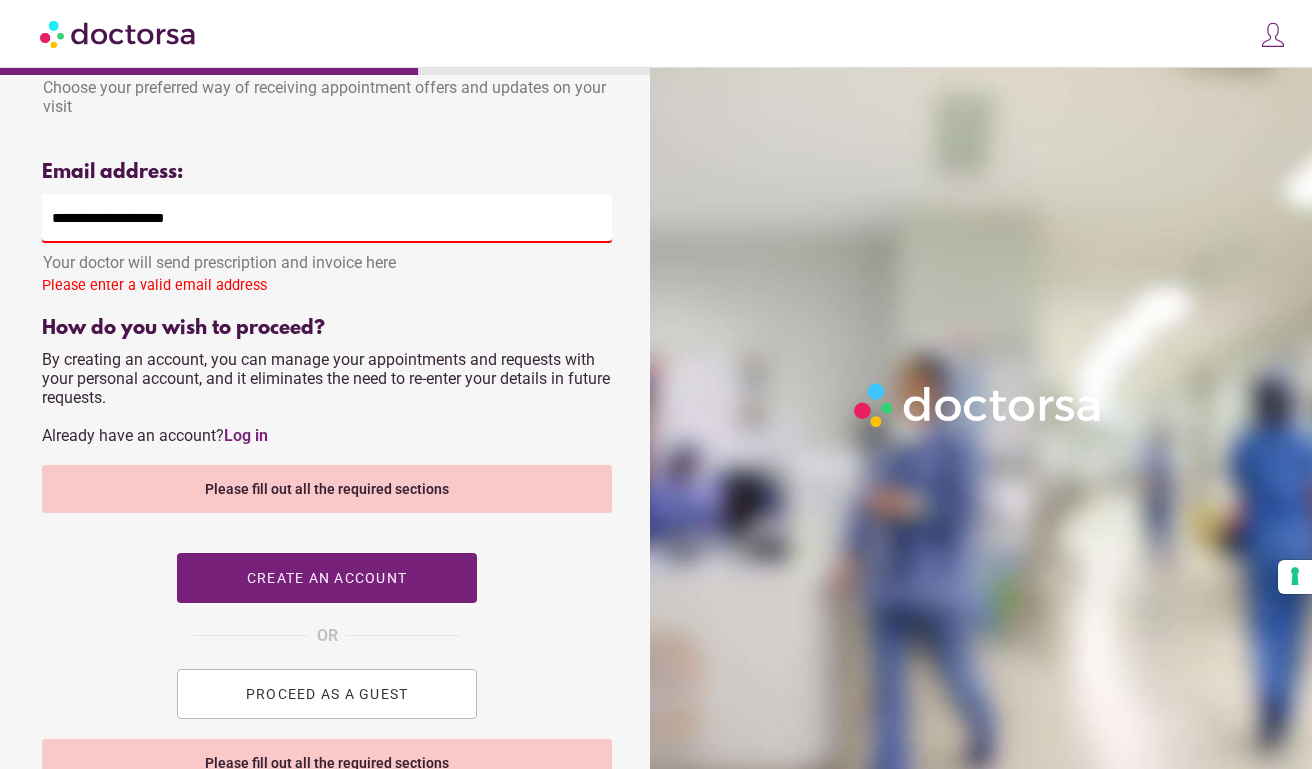 type on "**********" 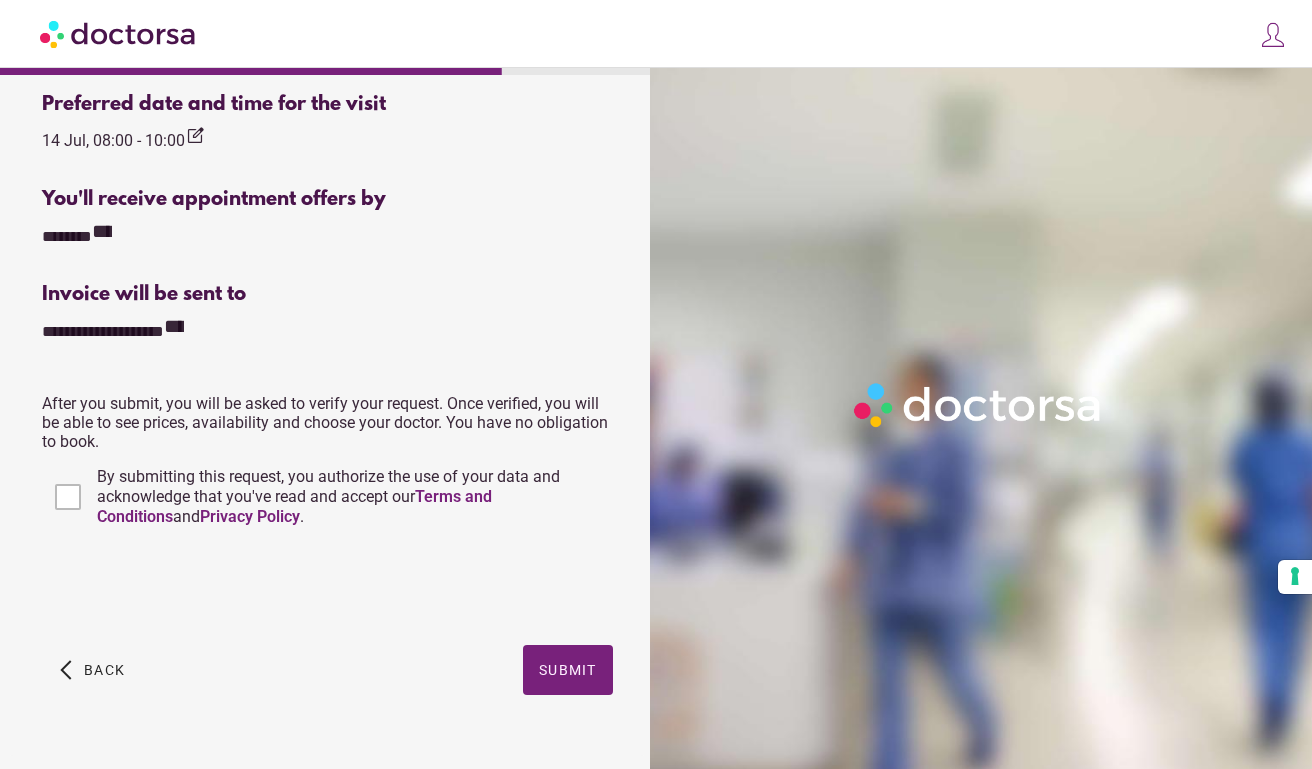 scroll, scrollTop: 744, scrollLeft: 0, axis: vertical 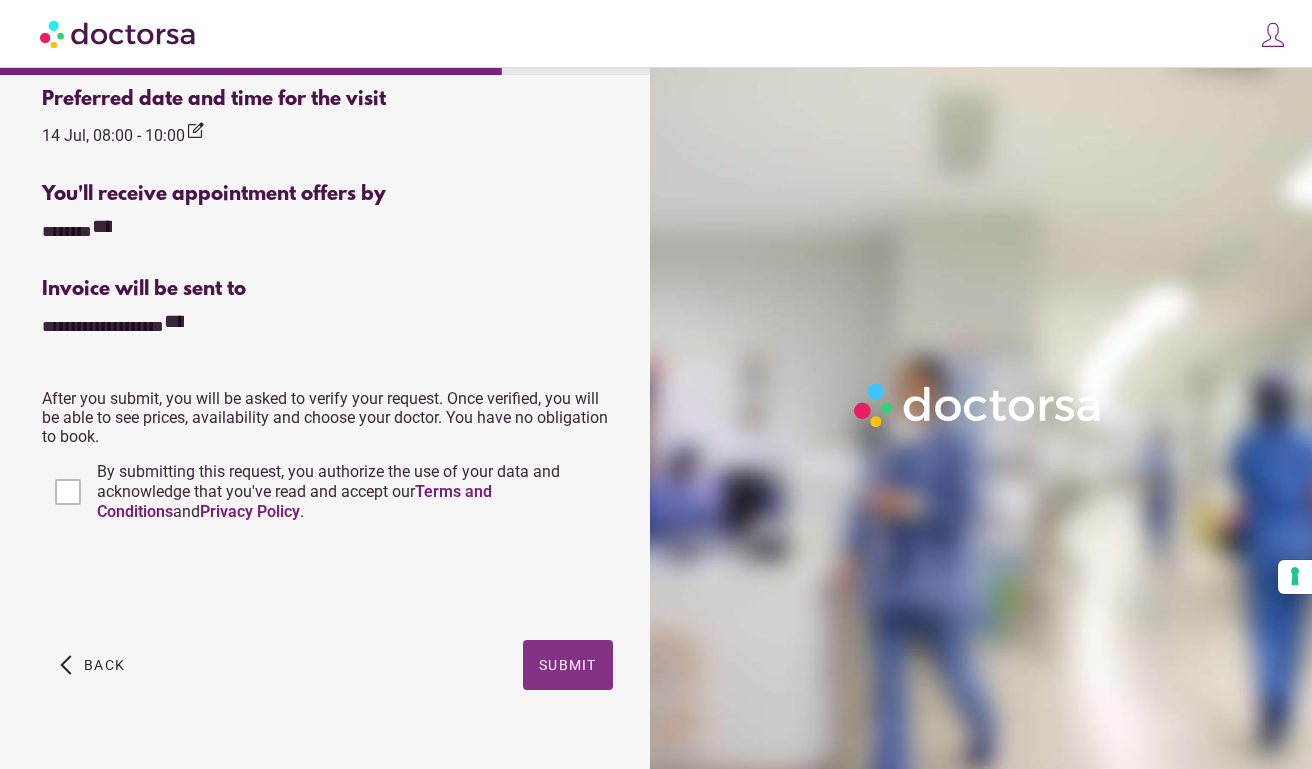 click on "Submit" at bounding box center [568, 665] 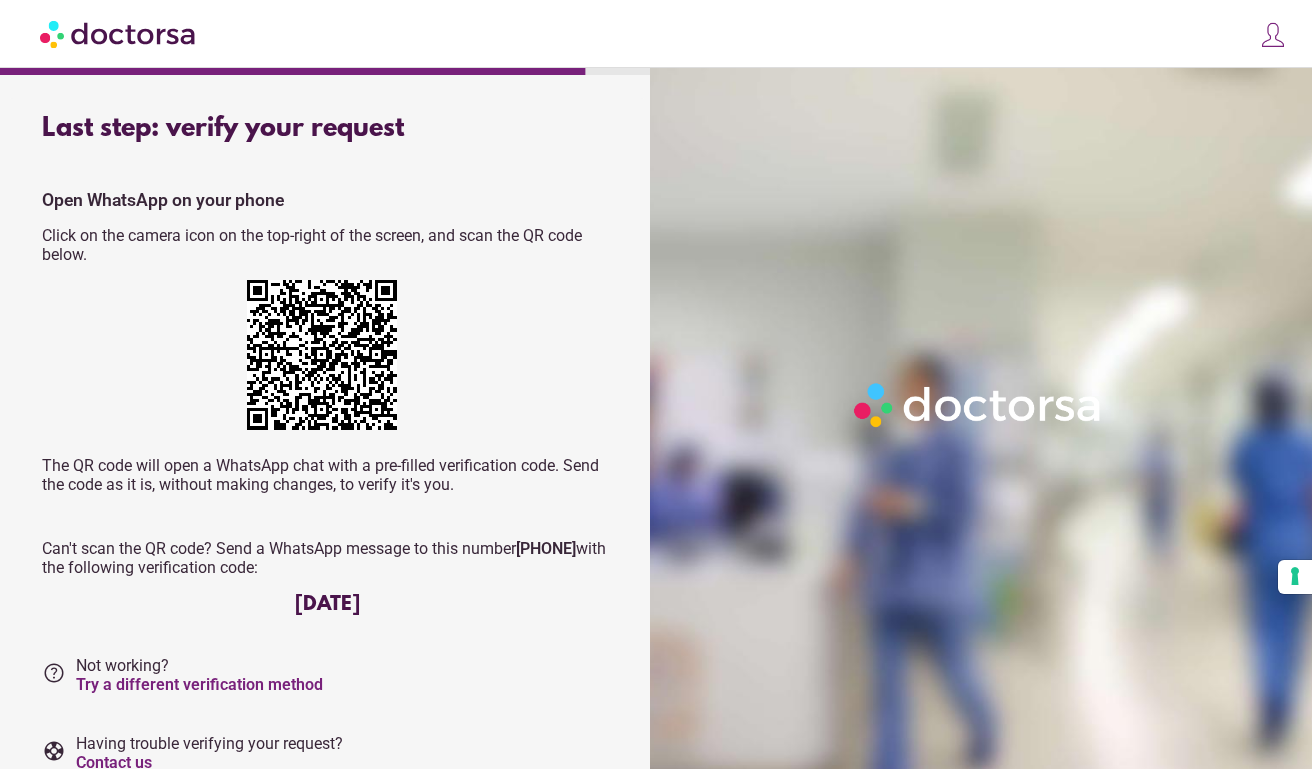 scroll, scrollTop: 0, scrollLeft: 0, axis: both 